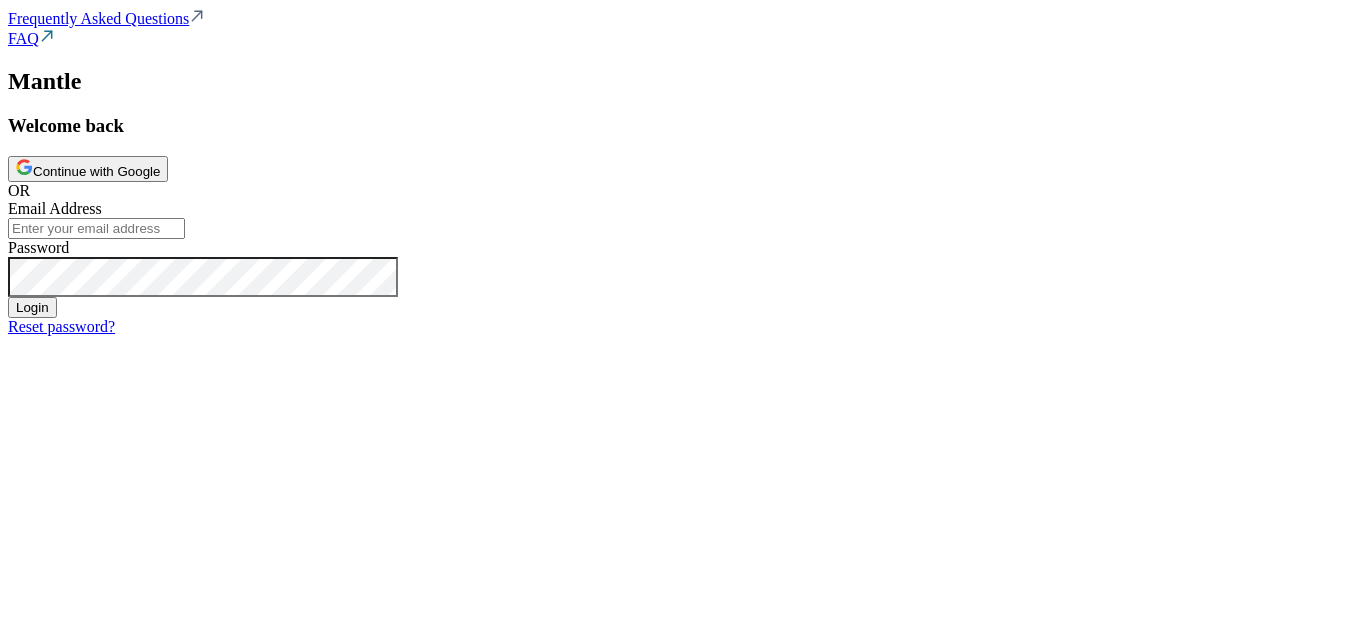 scroll, scrollTop: 0, scrollLeft: 0, axis: both 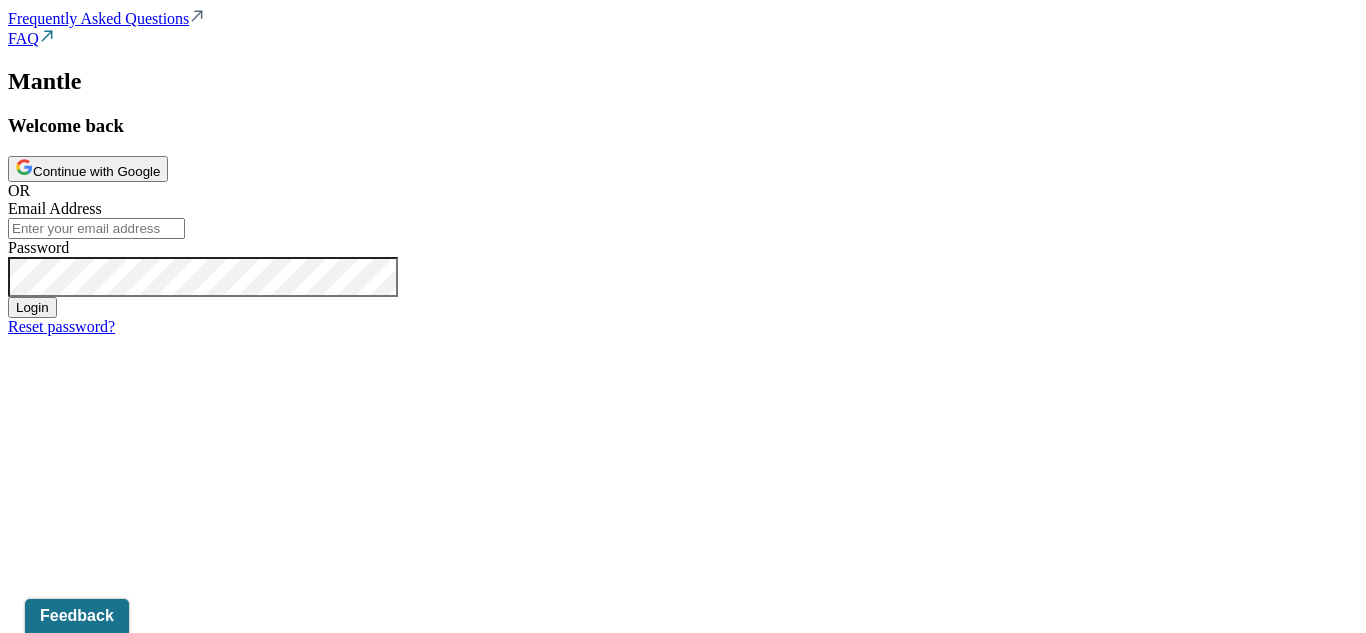 click on "Continue with Google" at bounding box center [88, 169] 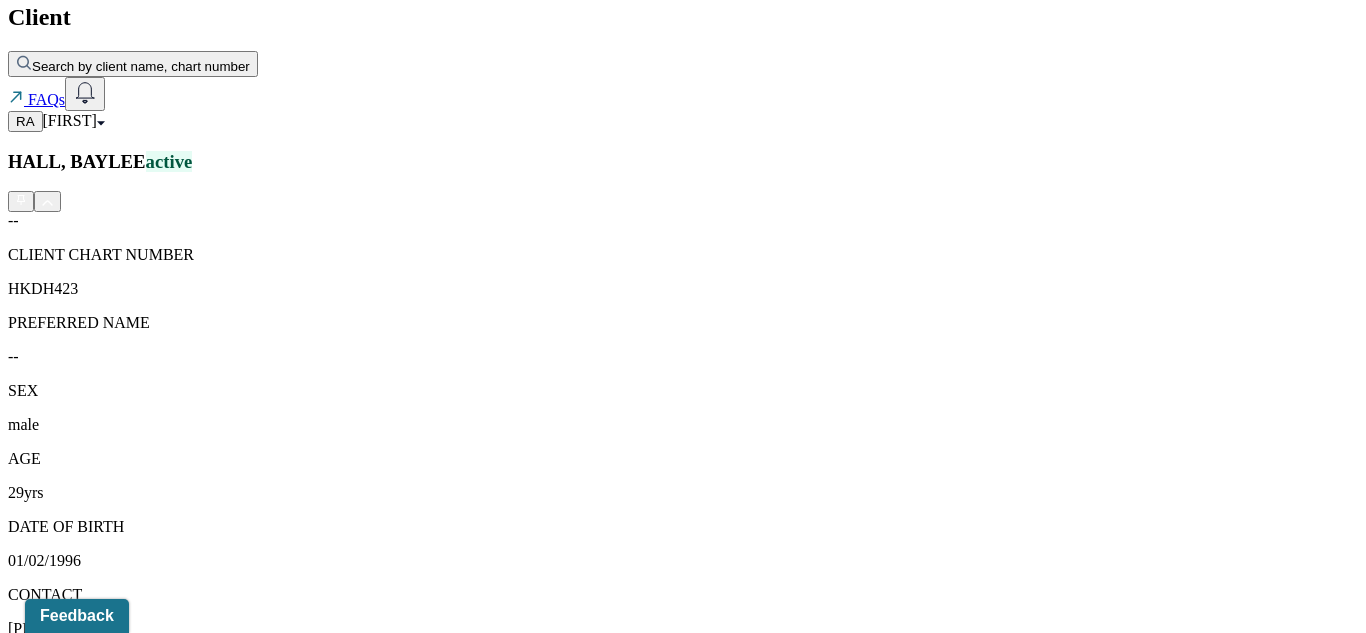 scroll, scrollTop: 391, scrollLeft: 0, axis: vertical 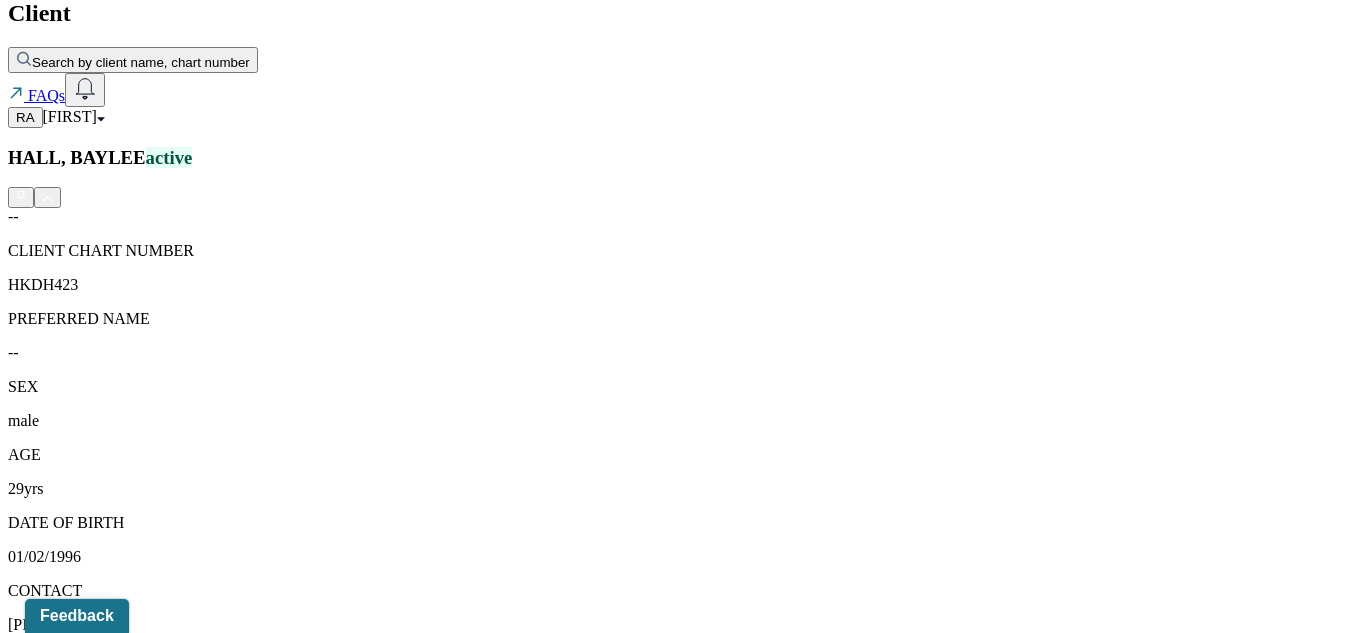 click on "Individual soap note" at bounding box center (264, 1780) 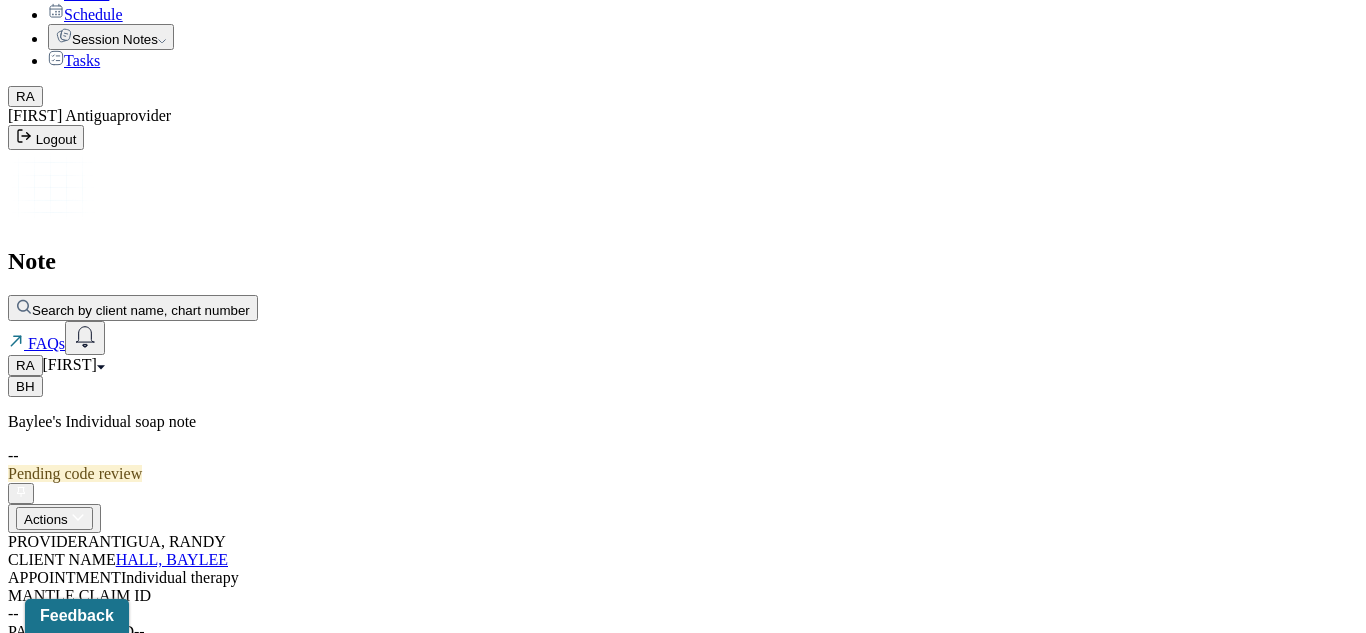 scroll, scrollTop: 35, scrollLeft: 0, axis: vertical 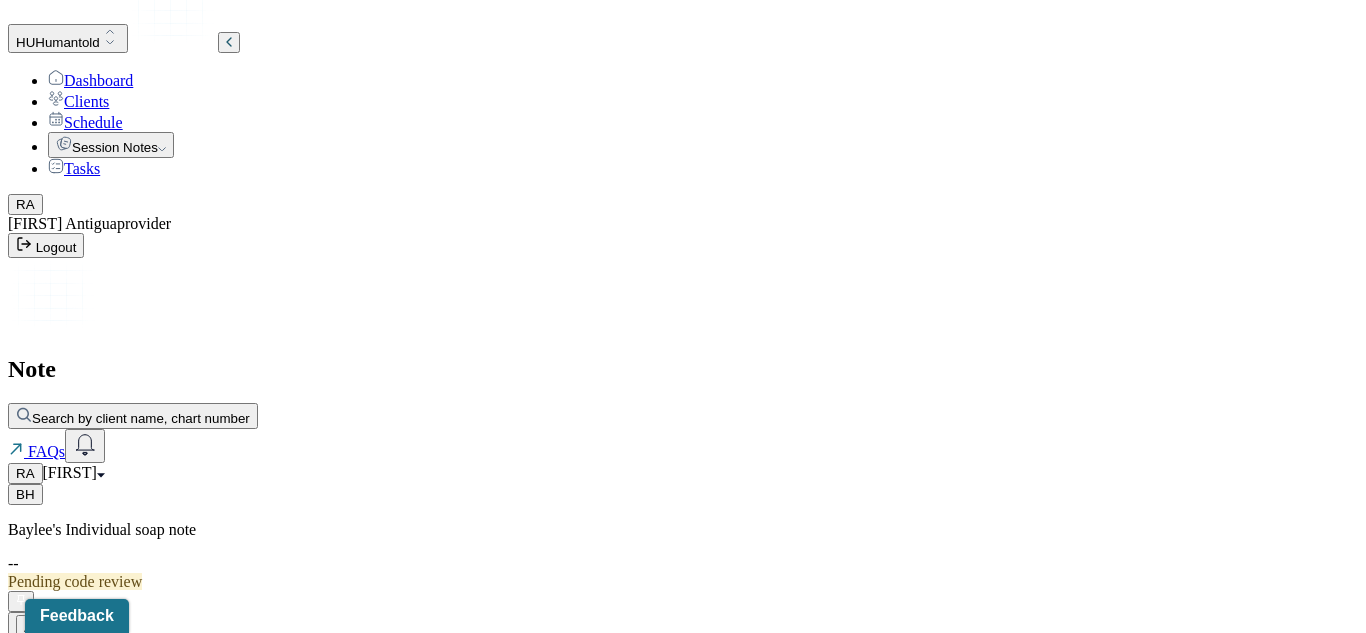click on "Dashboard" at bounding box center [90, 80] 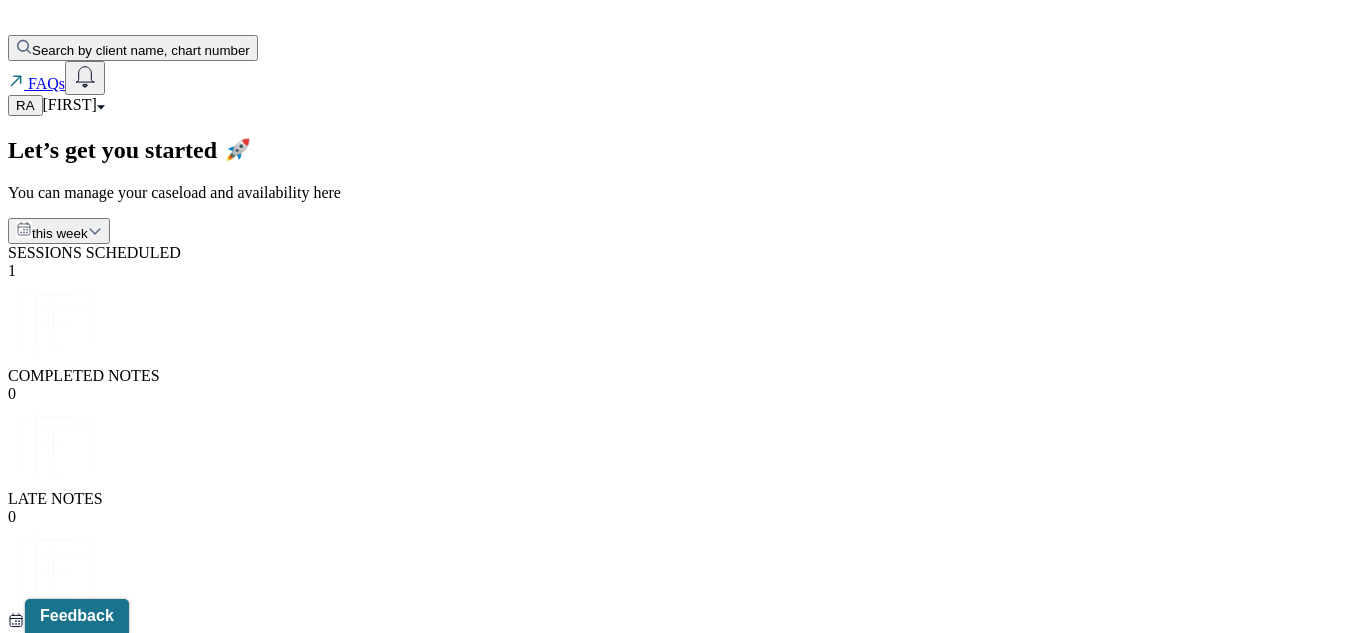 scroll, scrollTop: 358, scrollLeft: 0, axis: vertical 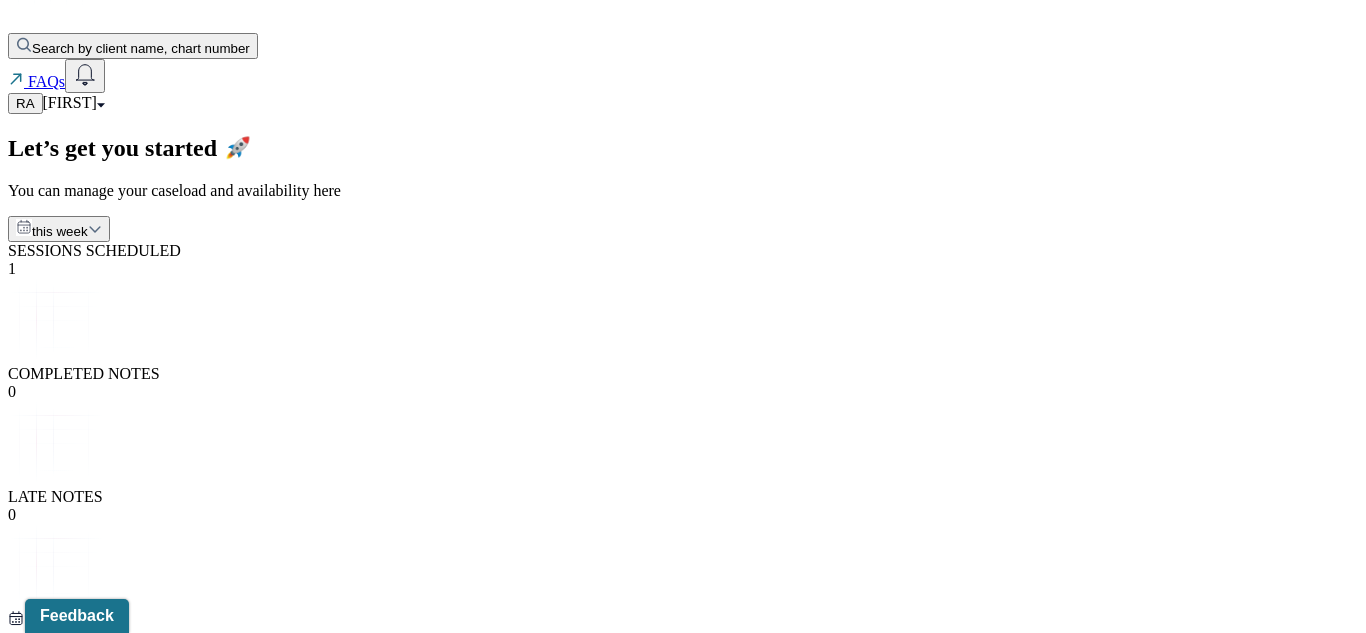 click on "[FIRST], [LAST]" at bounding box center [65, 976] 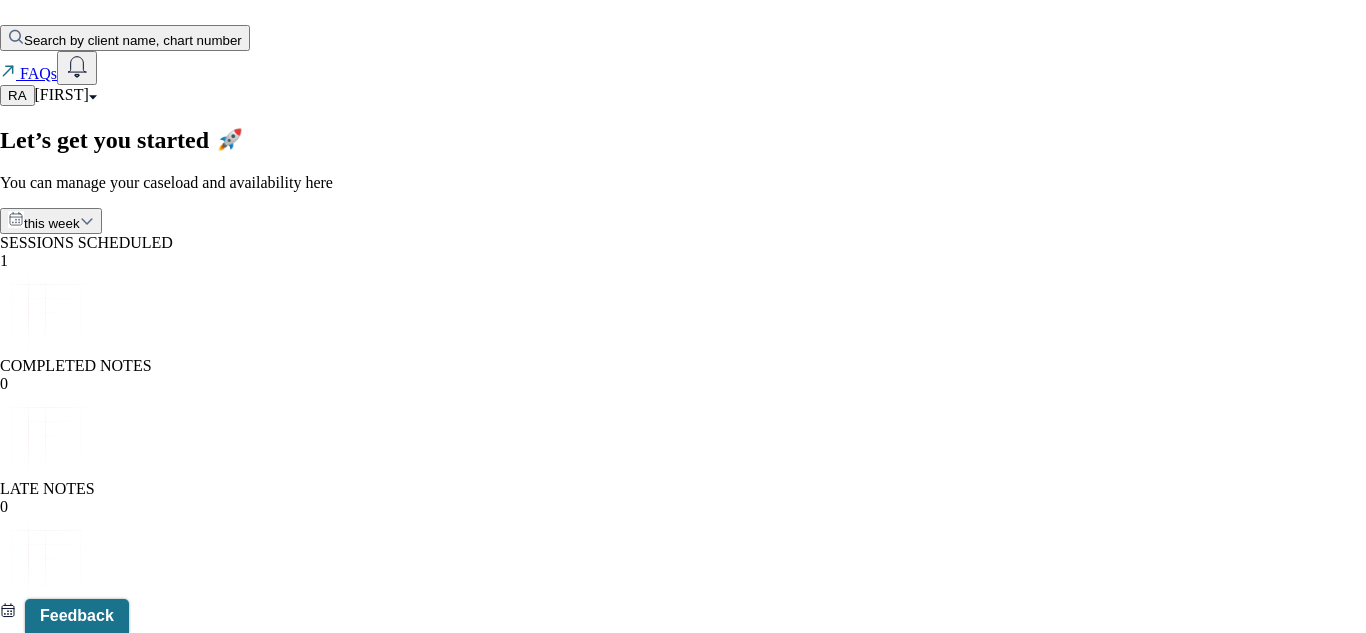 click on "Session notes" at bounding box center (100, 1941) 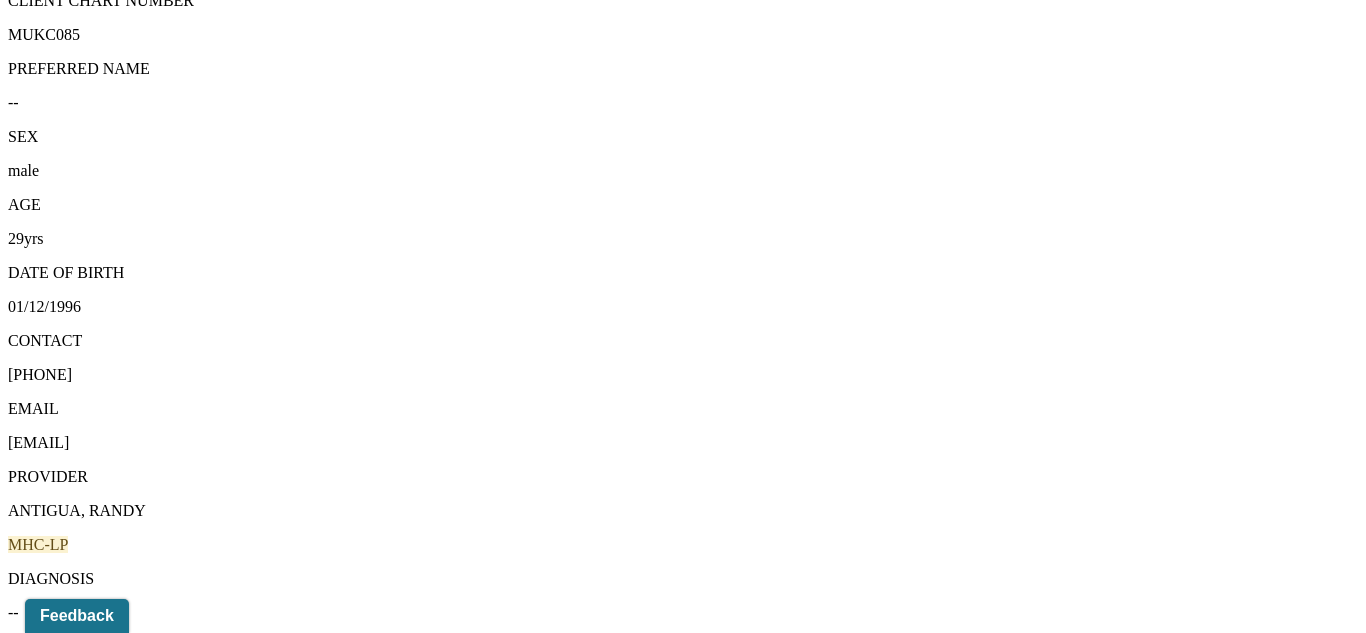 scroll, scrollTop: 536, scrollLeft: 0, axis: vertical 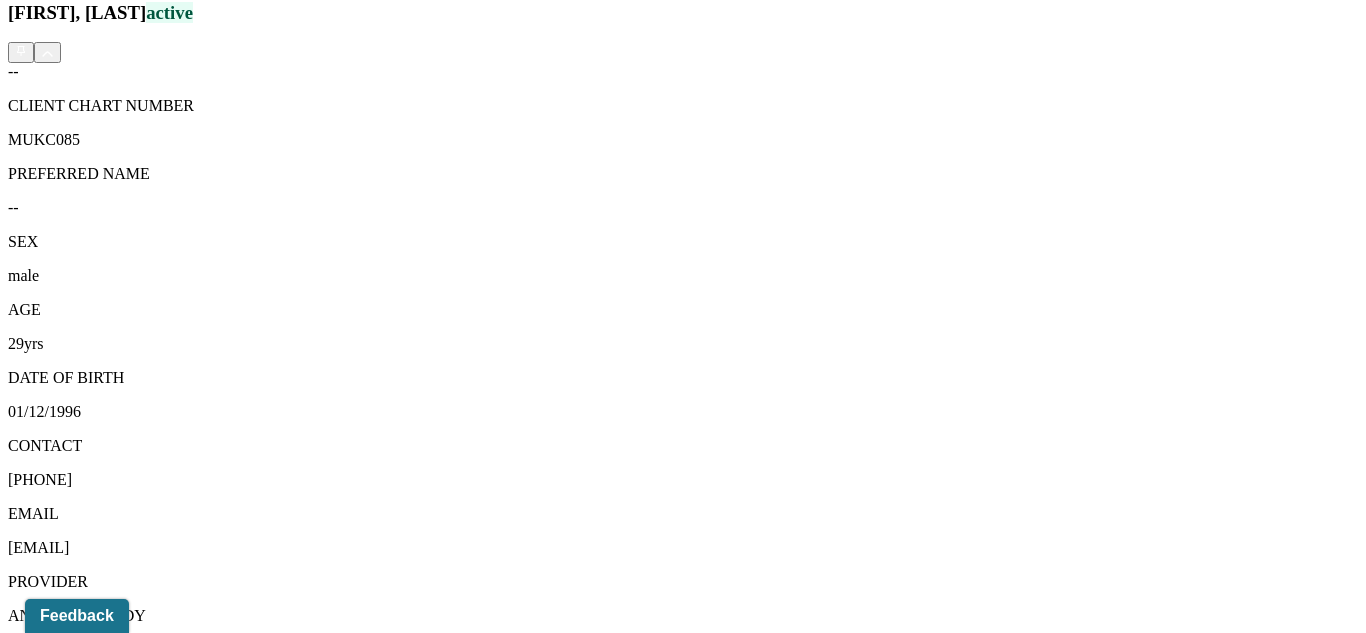 click on "Session Notes" at bounding box center (209, 1501) 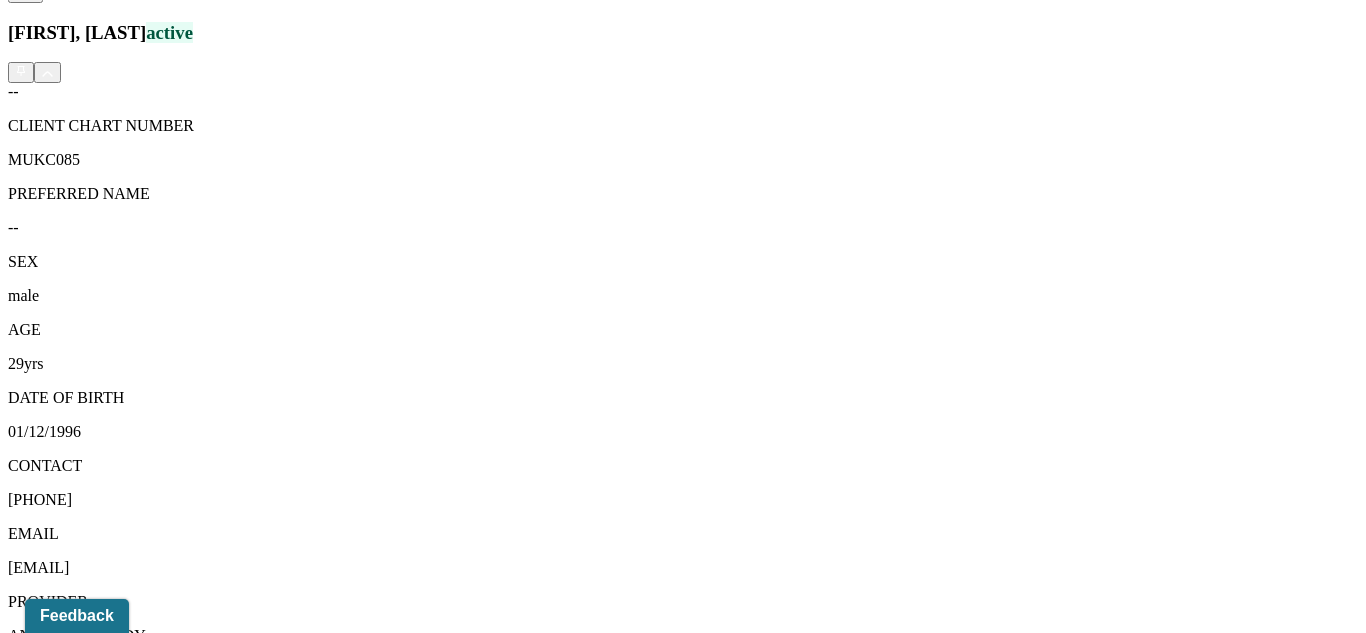 click on "Family soap note" at bounding box center [254, 1655] 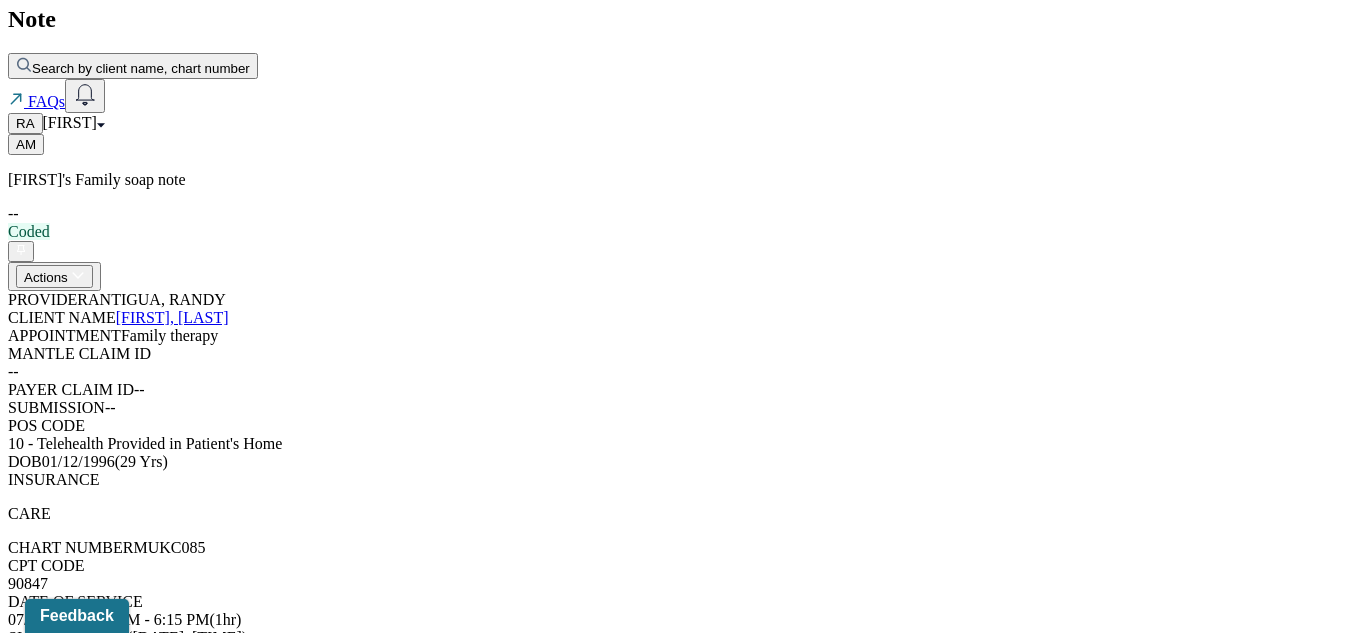 scroll, scrollTop: 0, scrollLeft: 0, axis: both 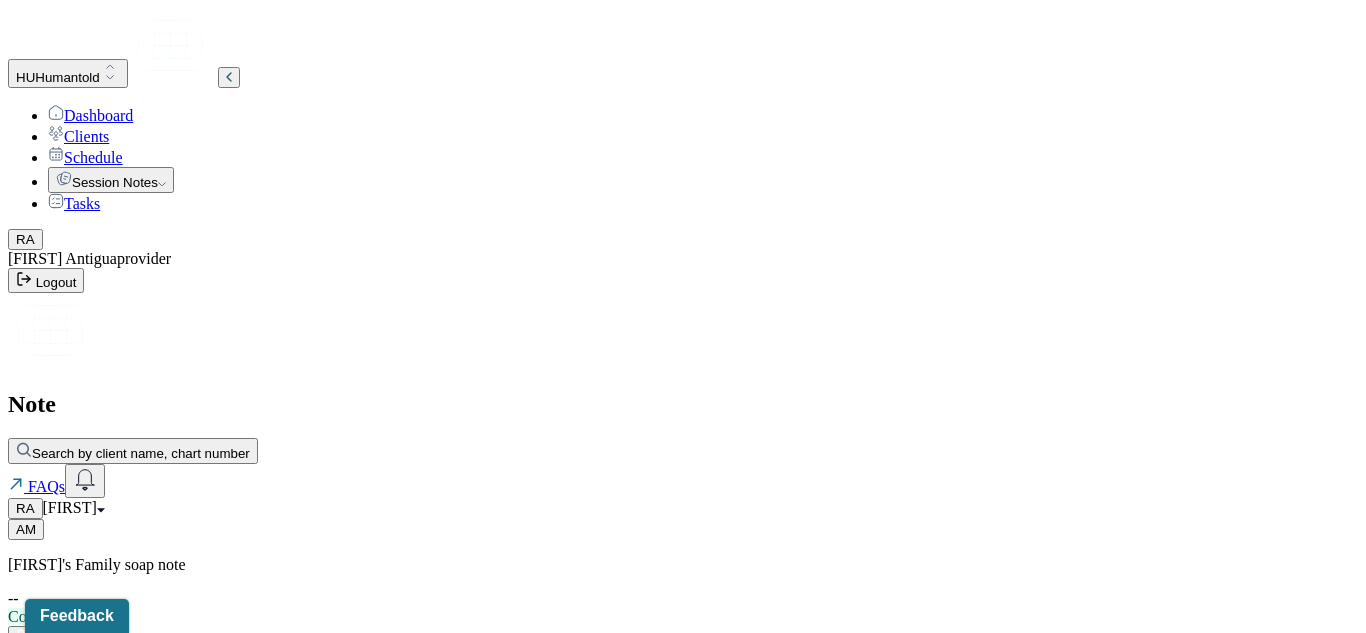 click on "Dashboard" at bounding box center [90, 115] 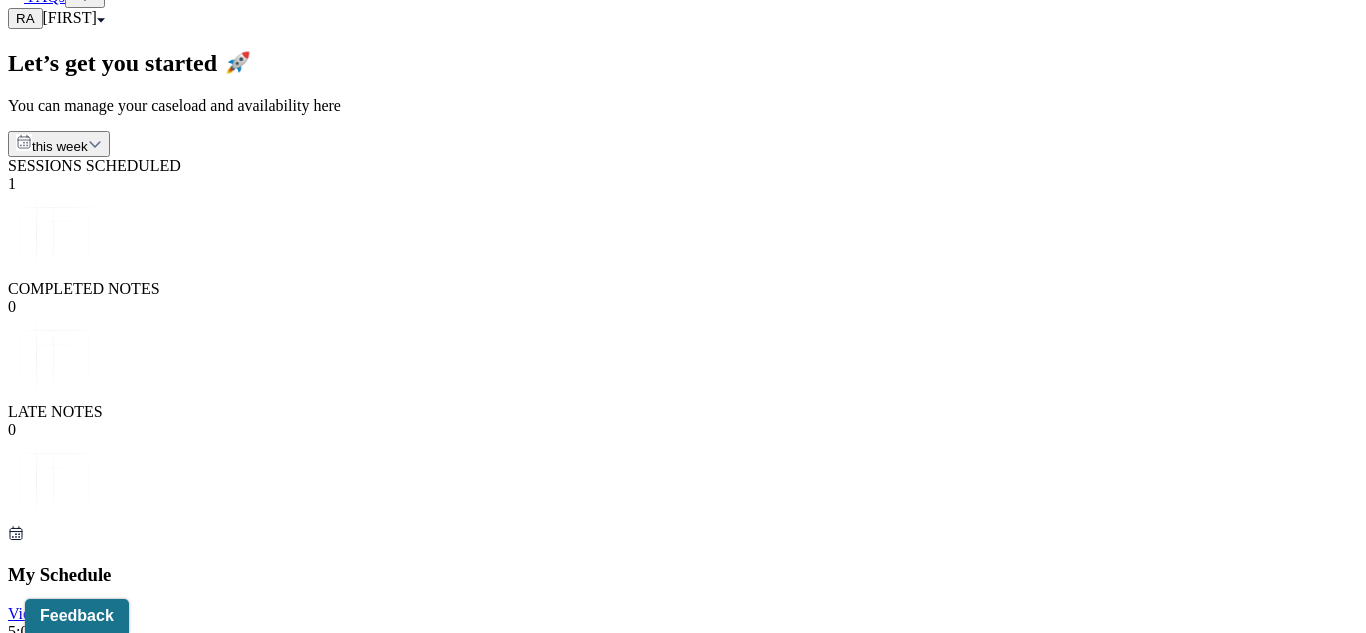 scroll, scrollTop: 450, scrollLeft: 0, axis: vertical 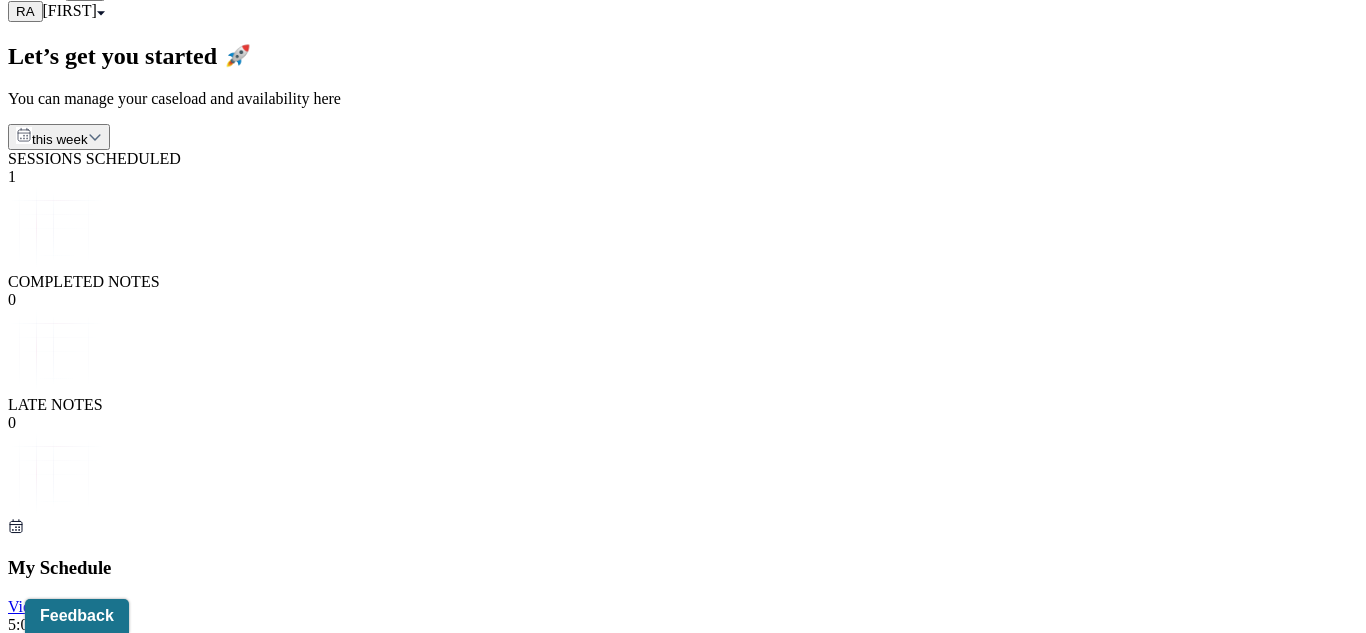 click on "FABY, SARAH" at bounding box center [61, 644] 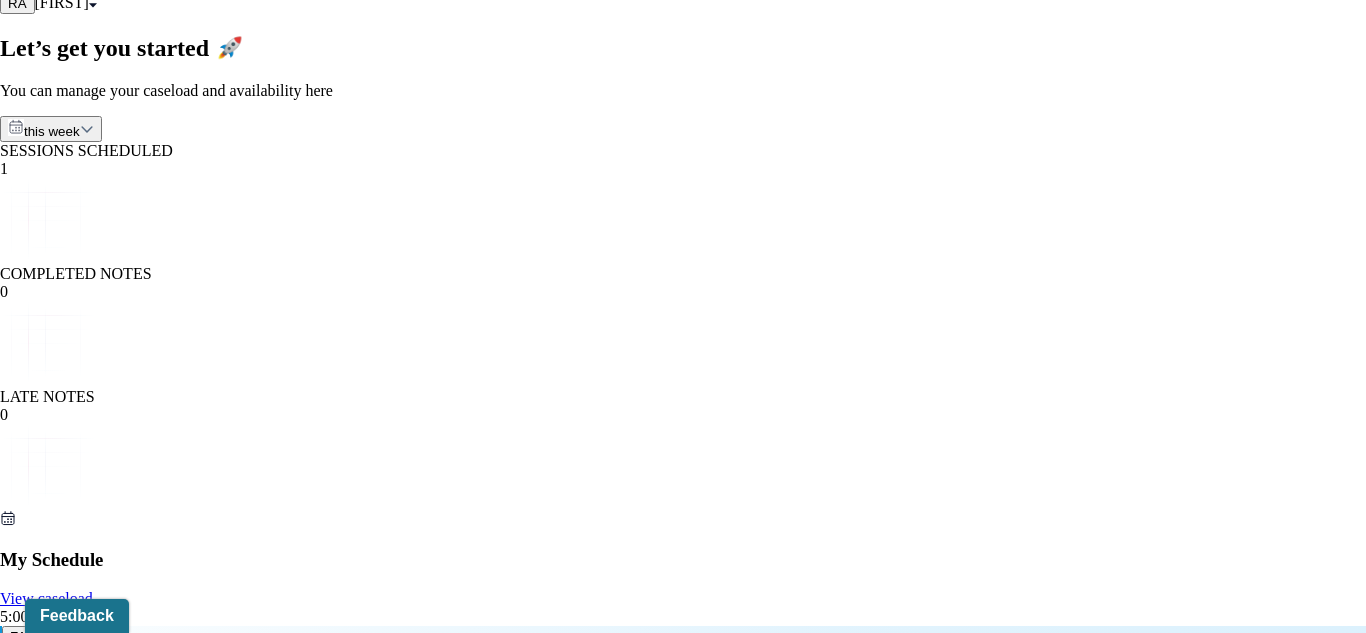 click on "Session notes" at bounding box center (100, 1849) 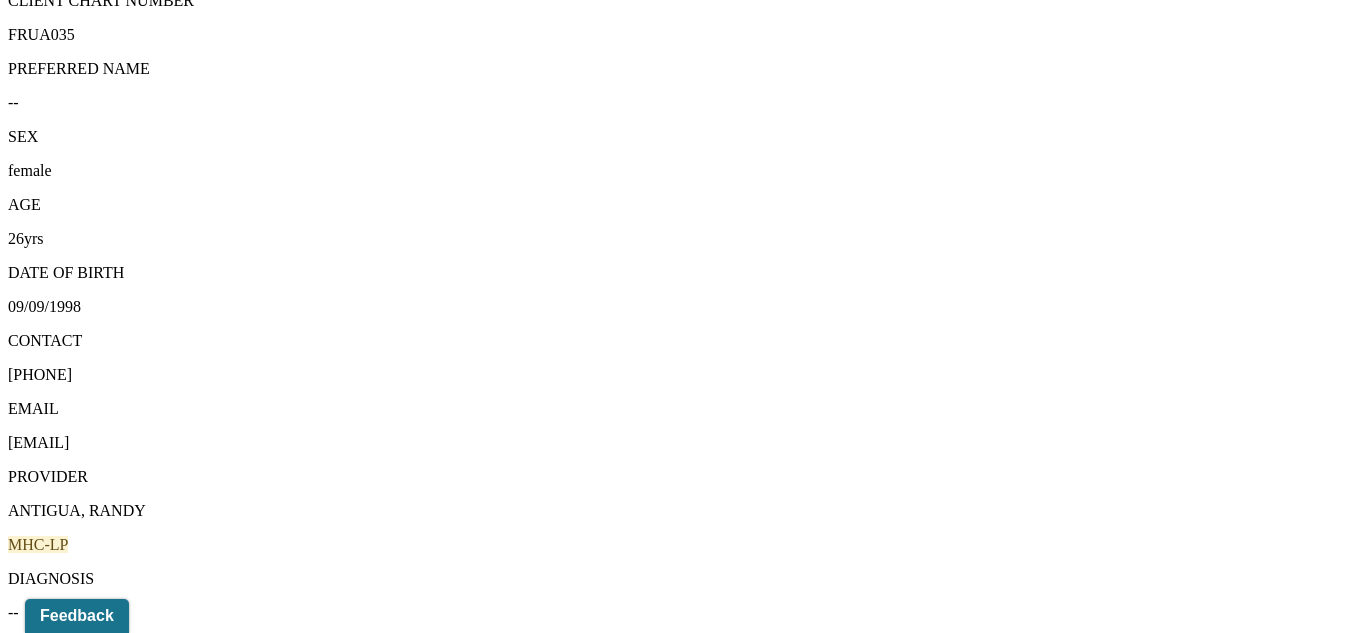scroll, scrollTop: 536, scrollLeft: 0, axis: vertical 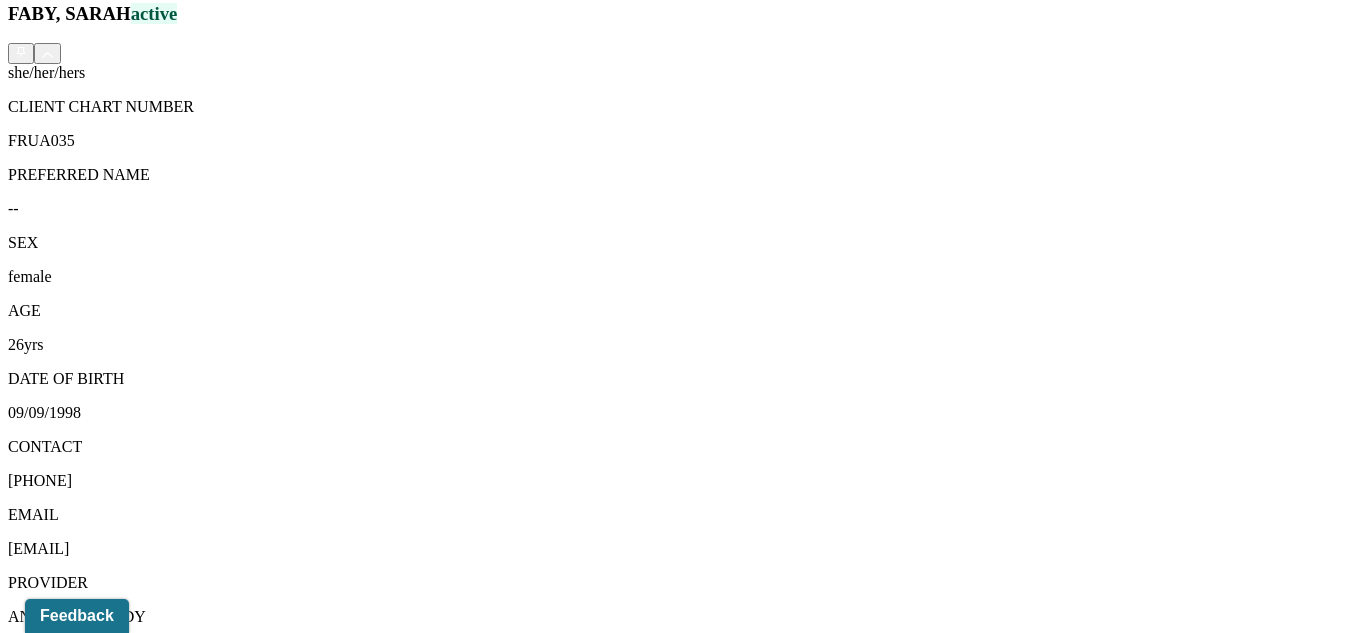 click on "Documents" at bounding box center (301, 1502) 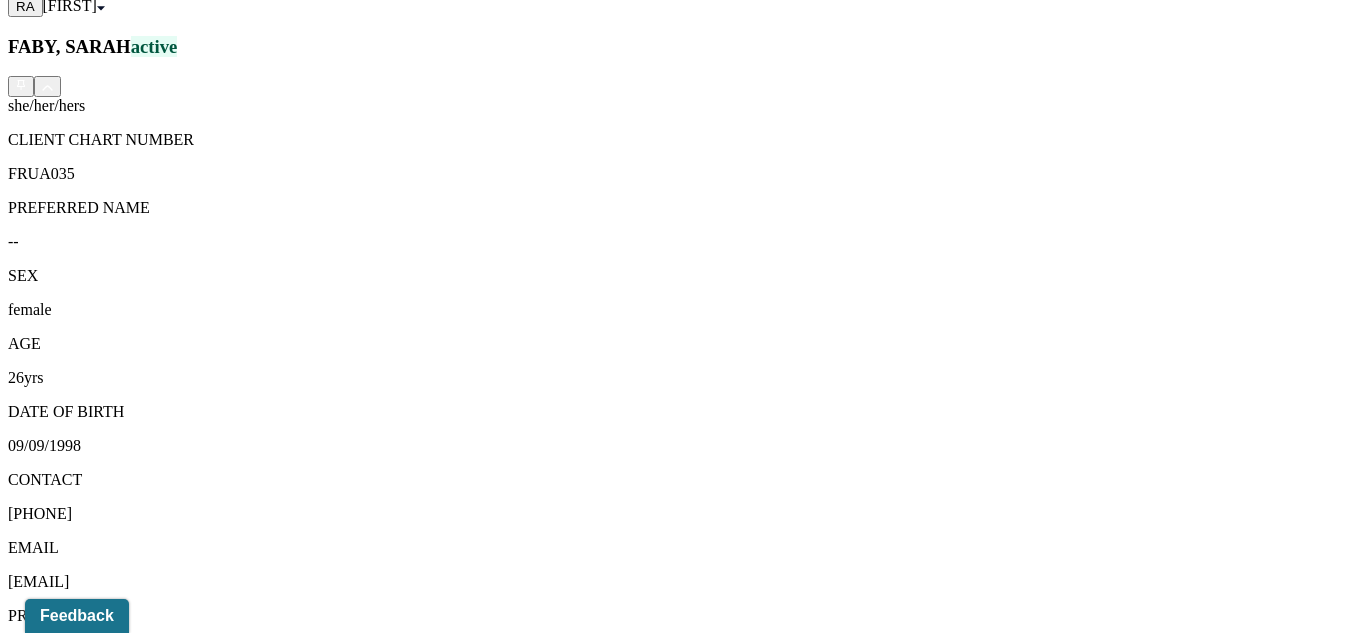 scroll, scrollTop: 499, scrollLeft: 0, axis: vertical 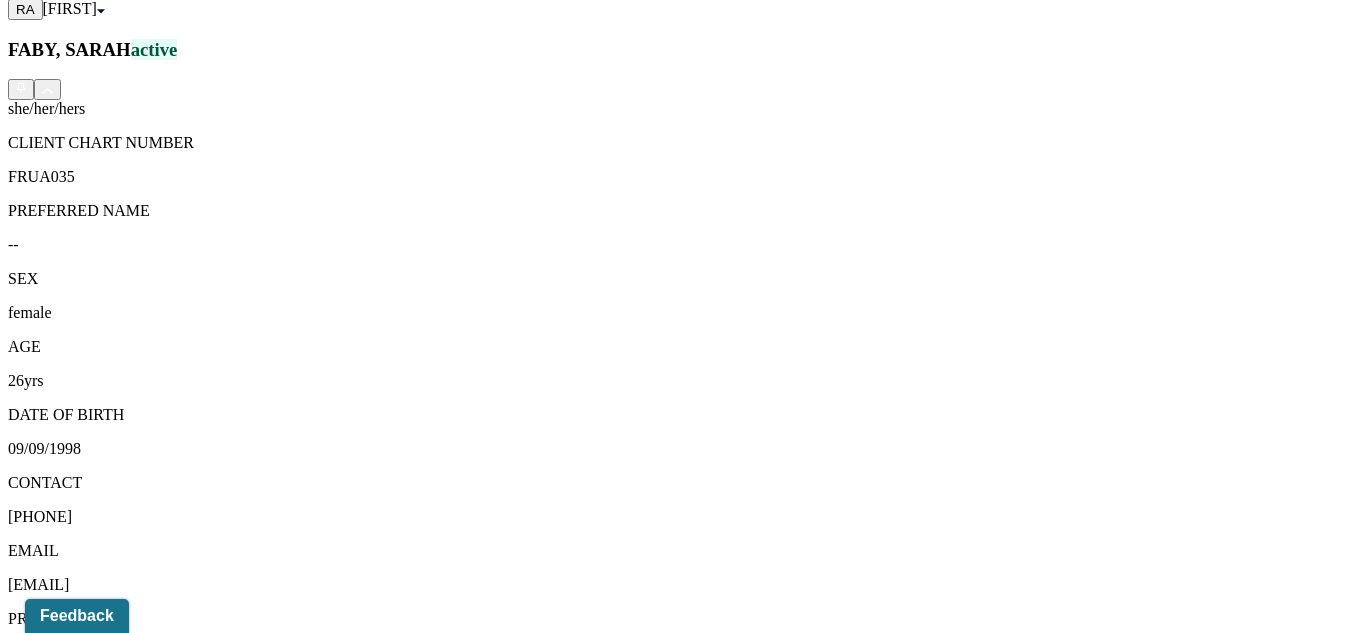 click on "Session Notes" at bounding box center [209, 1538] 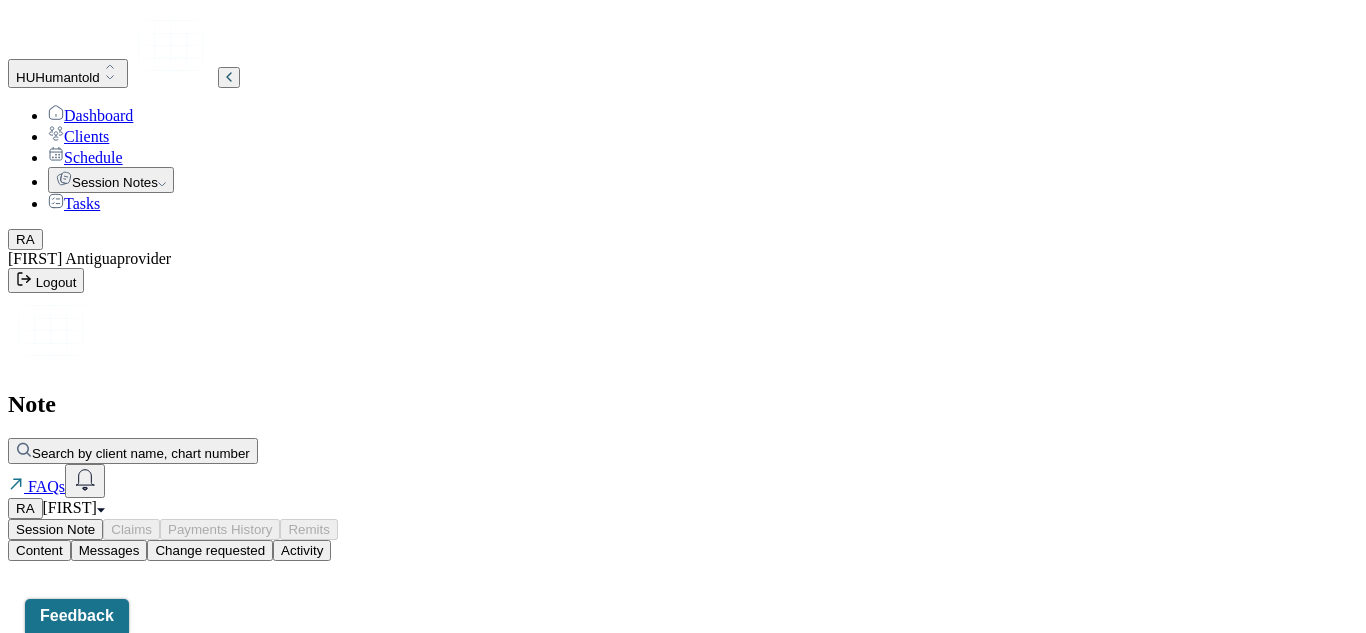 click at bounding box center [8, 561] 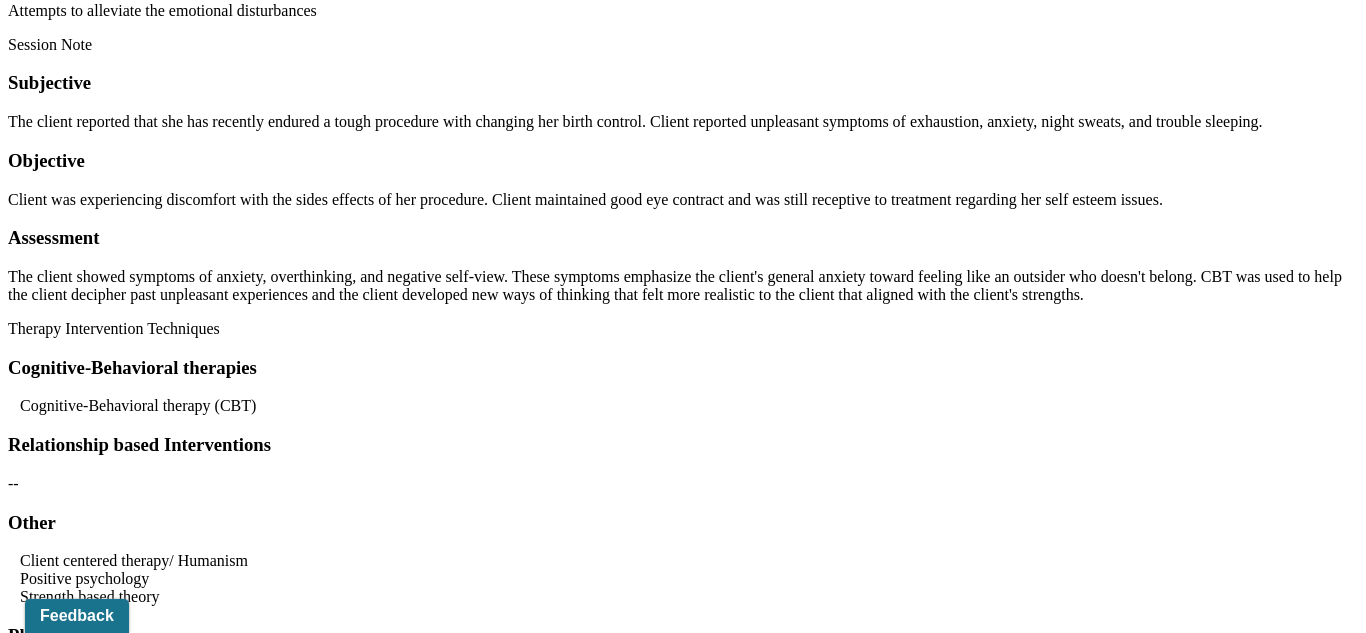 scroll, scrollTop: 2273, scrollLeft: 0, axis: vertical 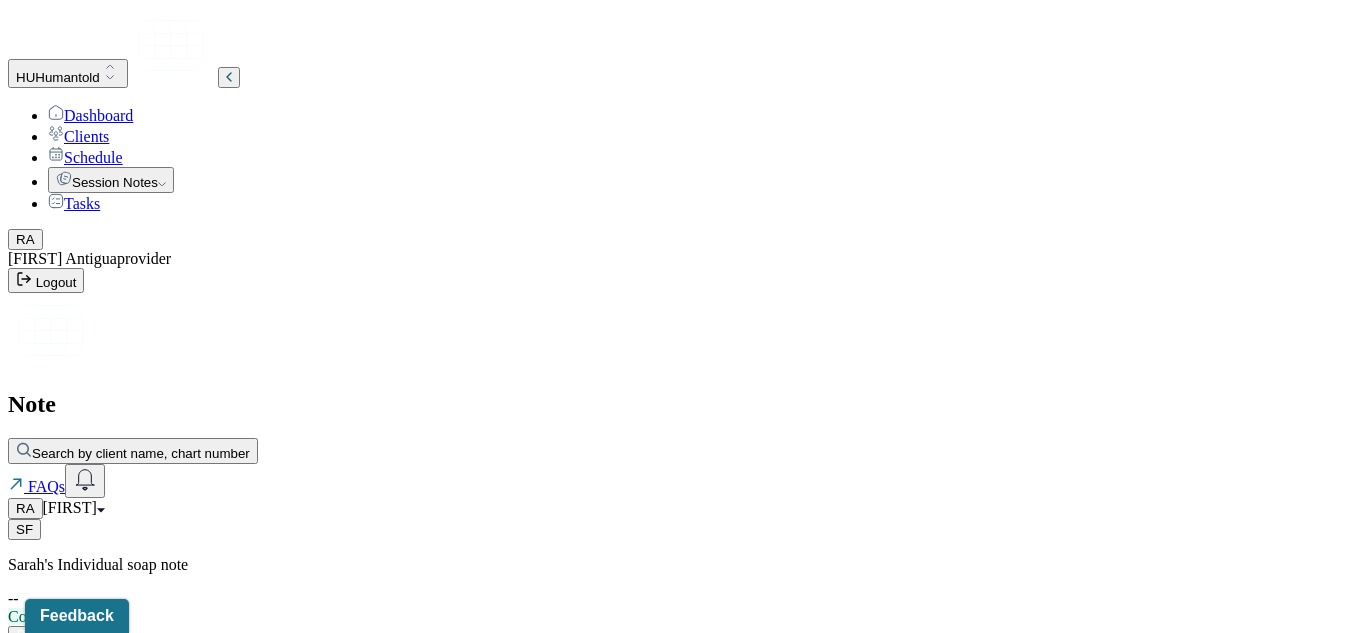 click on "Dashboard" at bounding box center (90, 115) 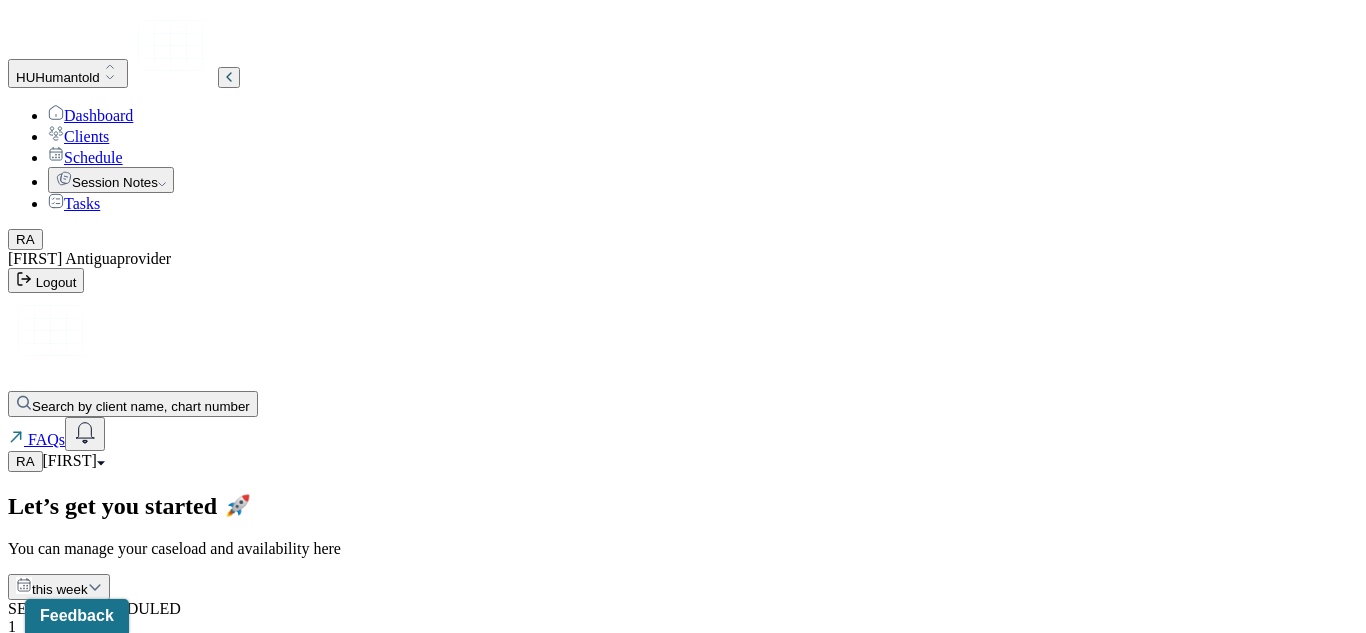 click on "Session Notes" at bounding box center (111, 180) 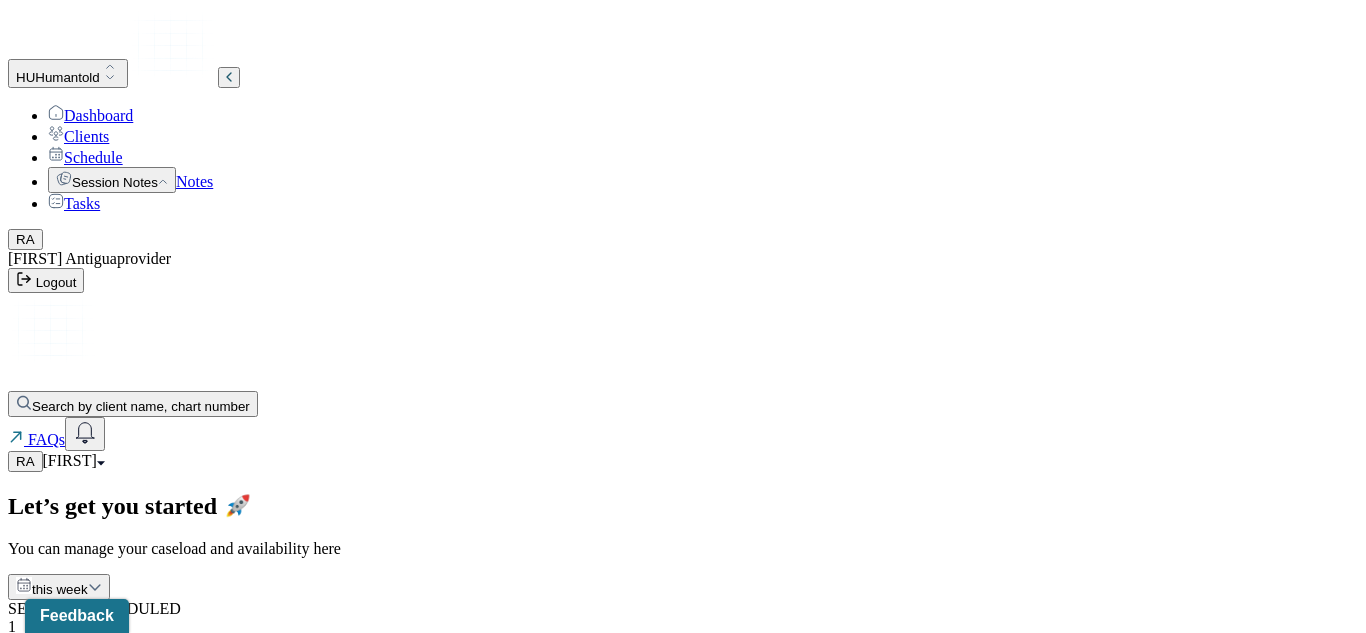 click on "Dashboard" at bounding box center [90, 115] 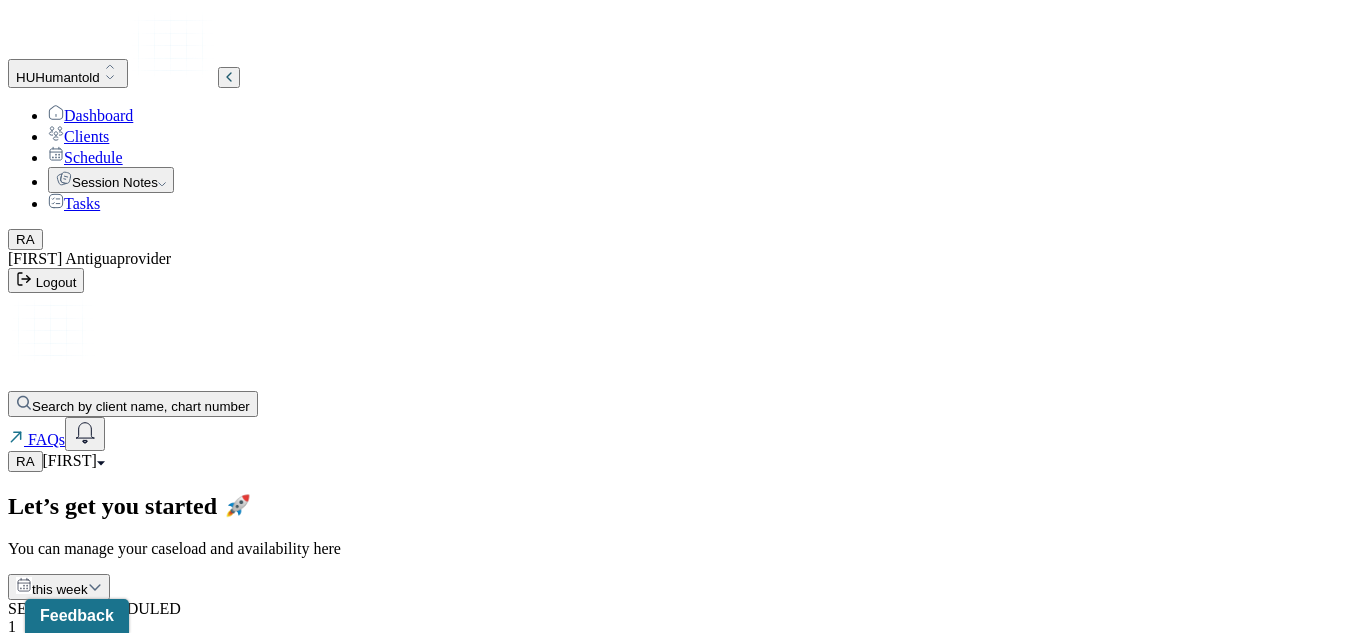 click on "Dashboard" at bounding box center (90, 115) 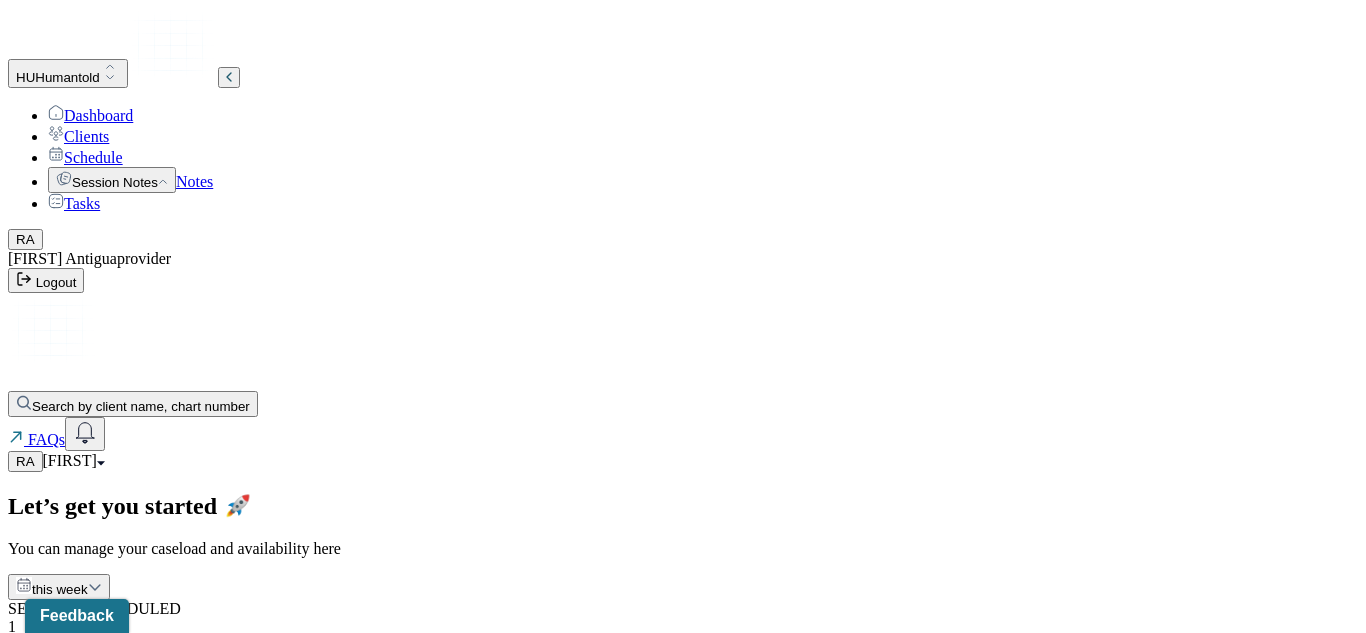 click on "Notes" at bounding box center (194, 181) 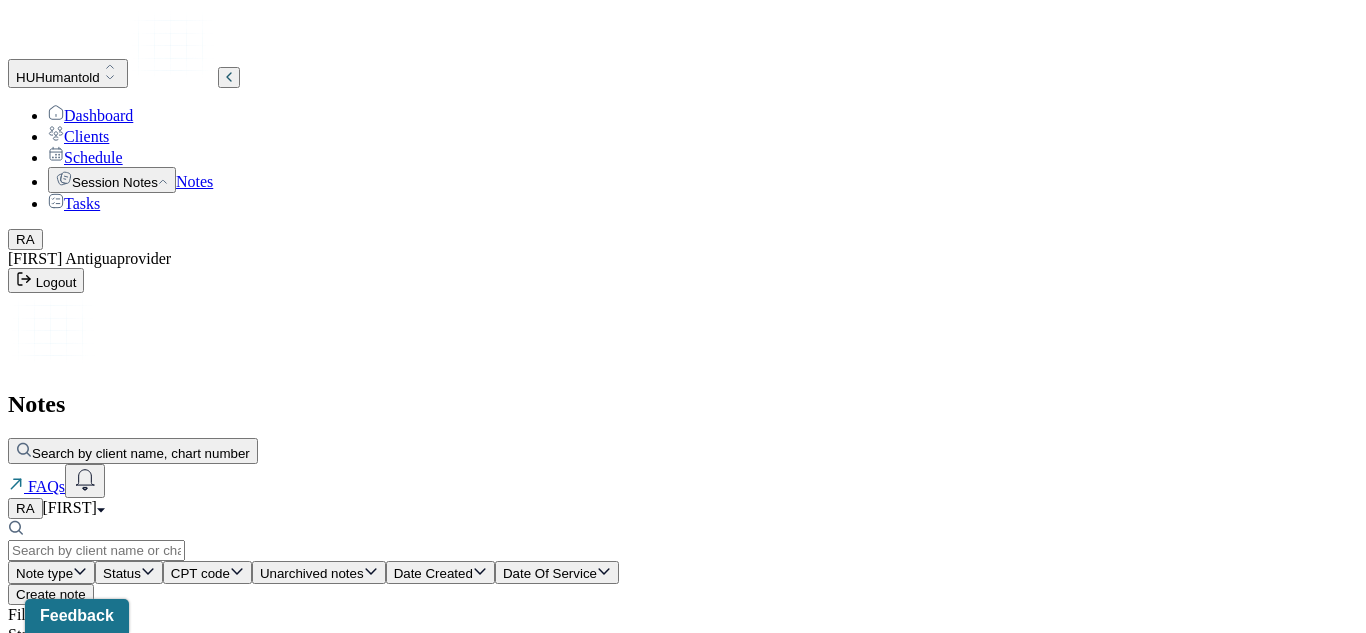 click on "Dashboard" at bounding box center (90, 115) 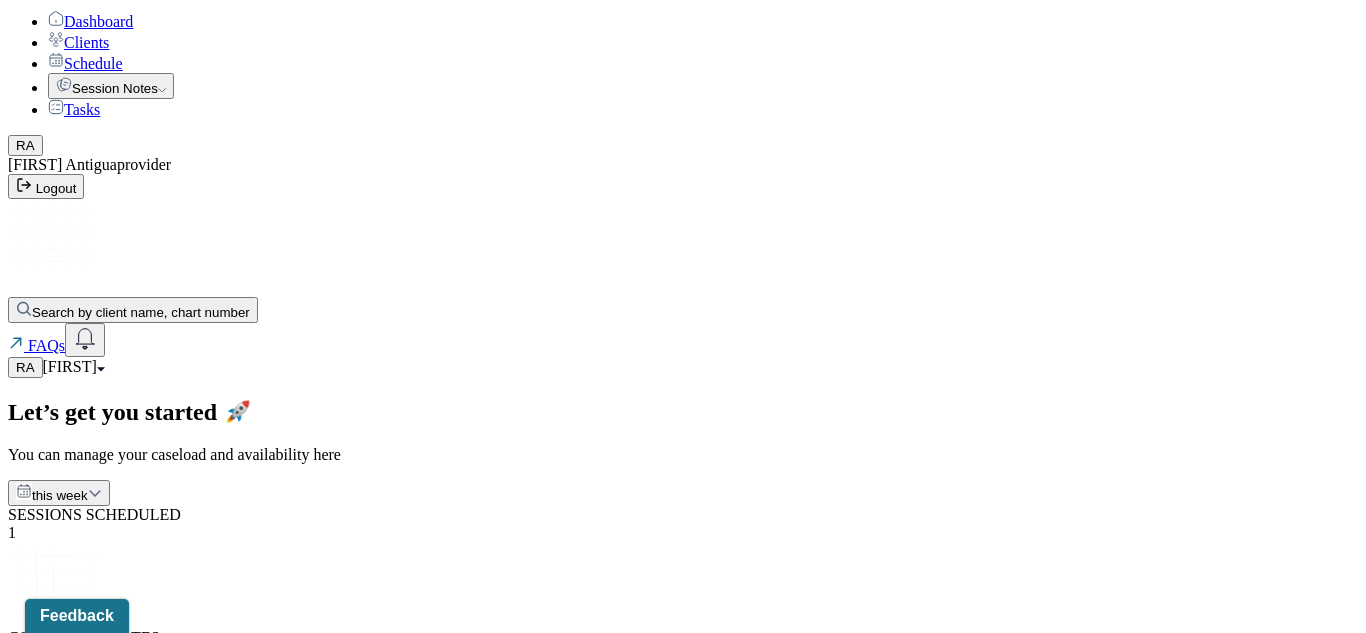 scroll, scrollTop: 0, scrollLeft: 0, axis: both 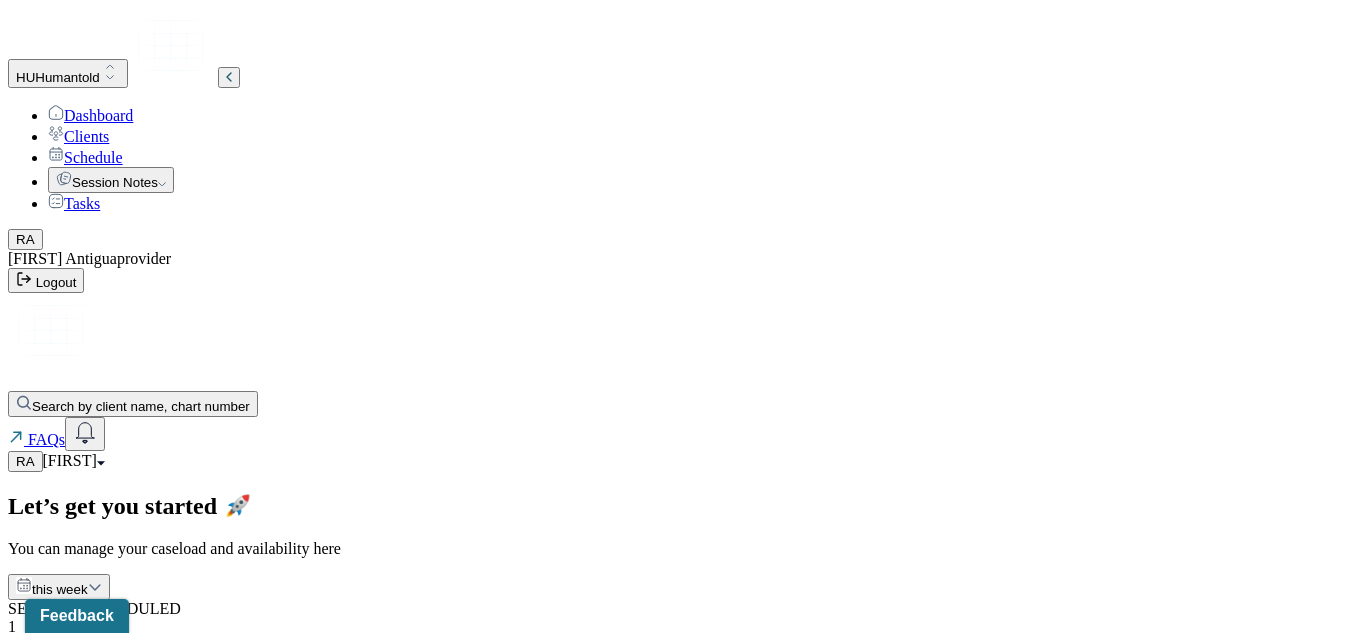 click on "Session Notes" at bounding box center [111, 180] 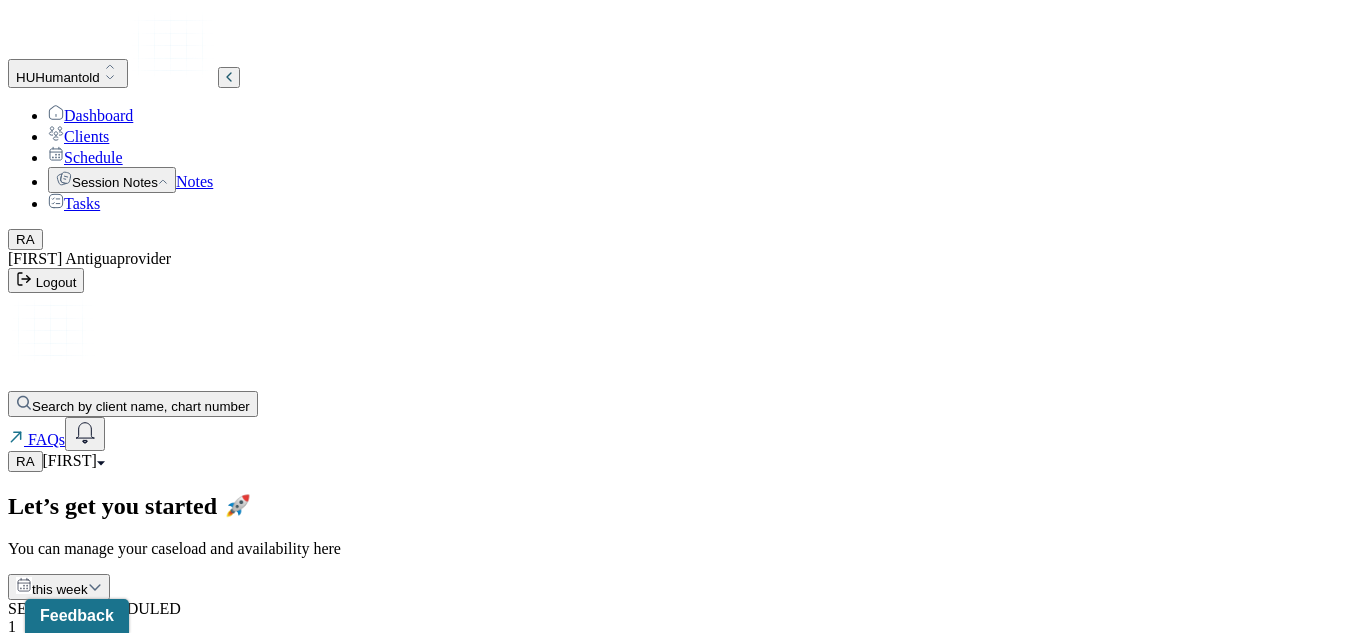 click on "Notes" at bounding box center [194, 181] 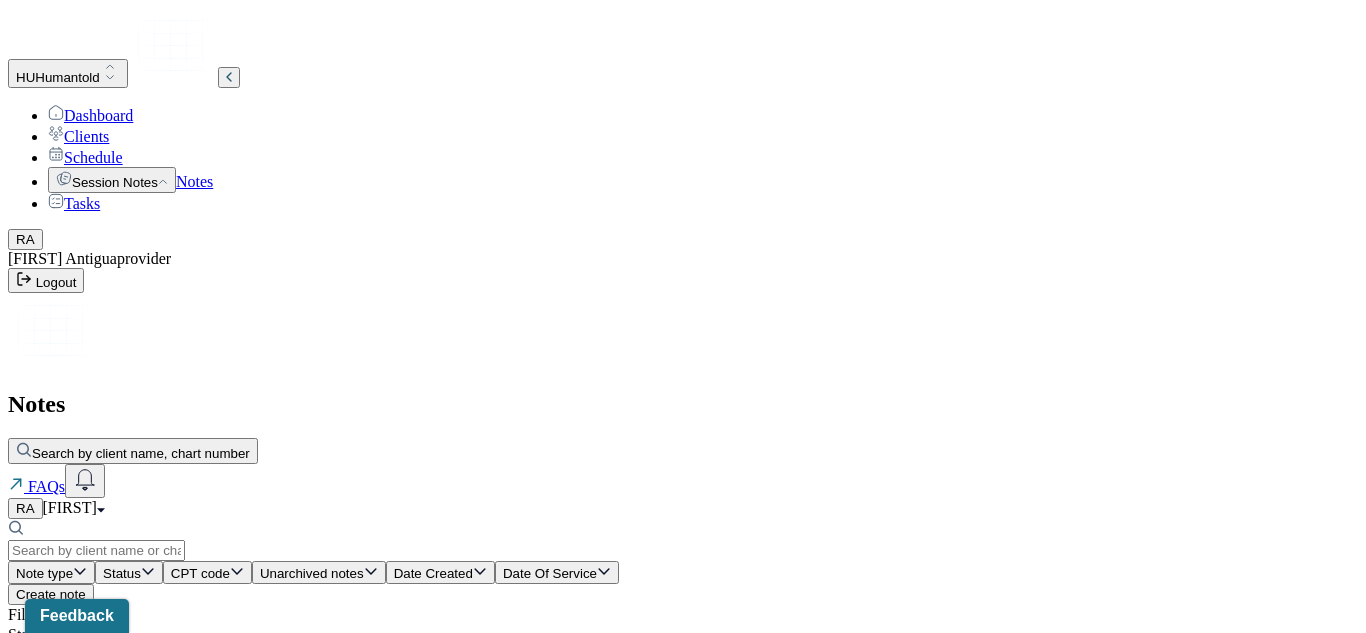 click on "Dashboard" at bounding box center (90, 115) 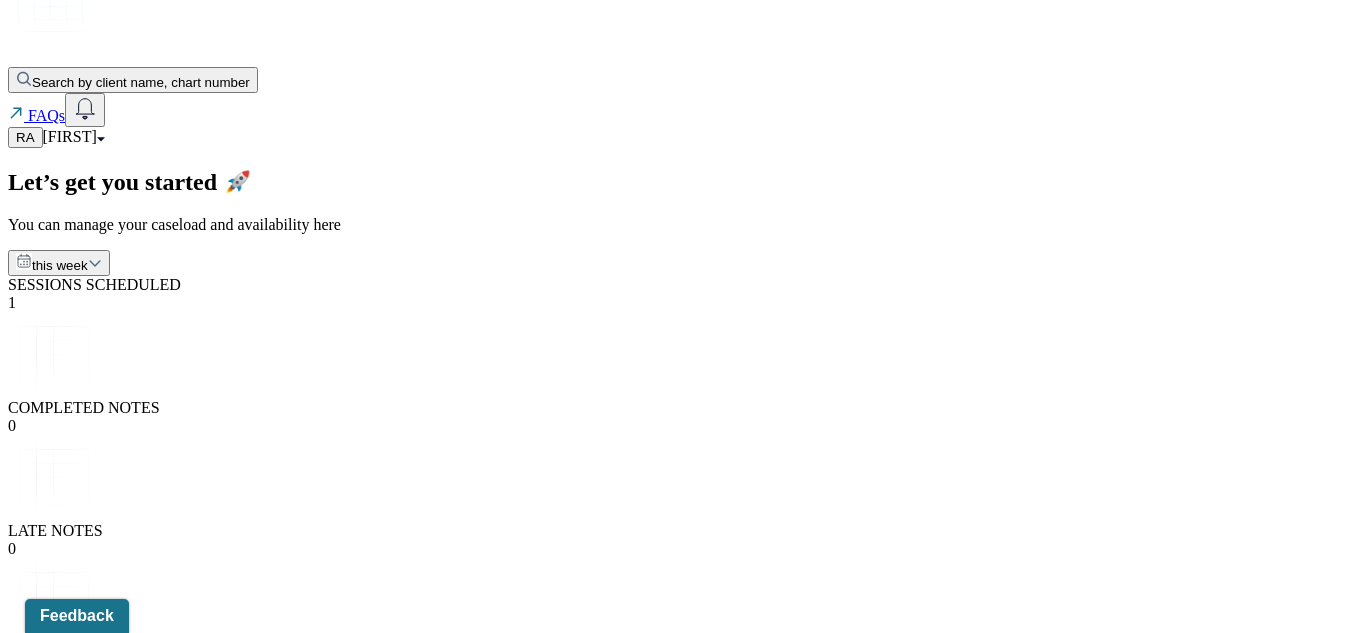 scroll, scrollTop: 331, scrollLeft: 0, axis: vertical 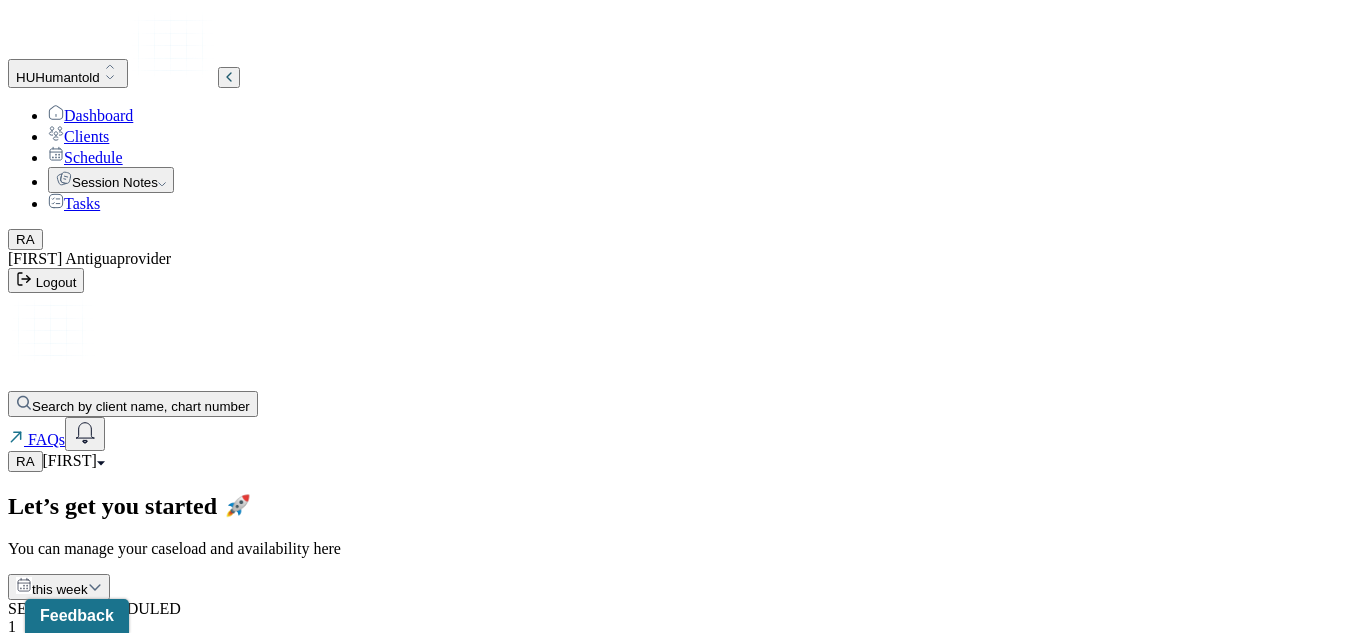 click on "RA" at bounding box center [25, 461] 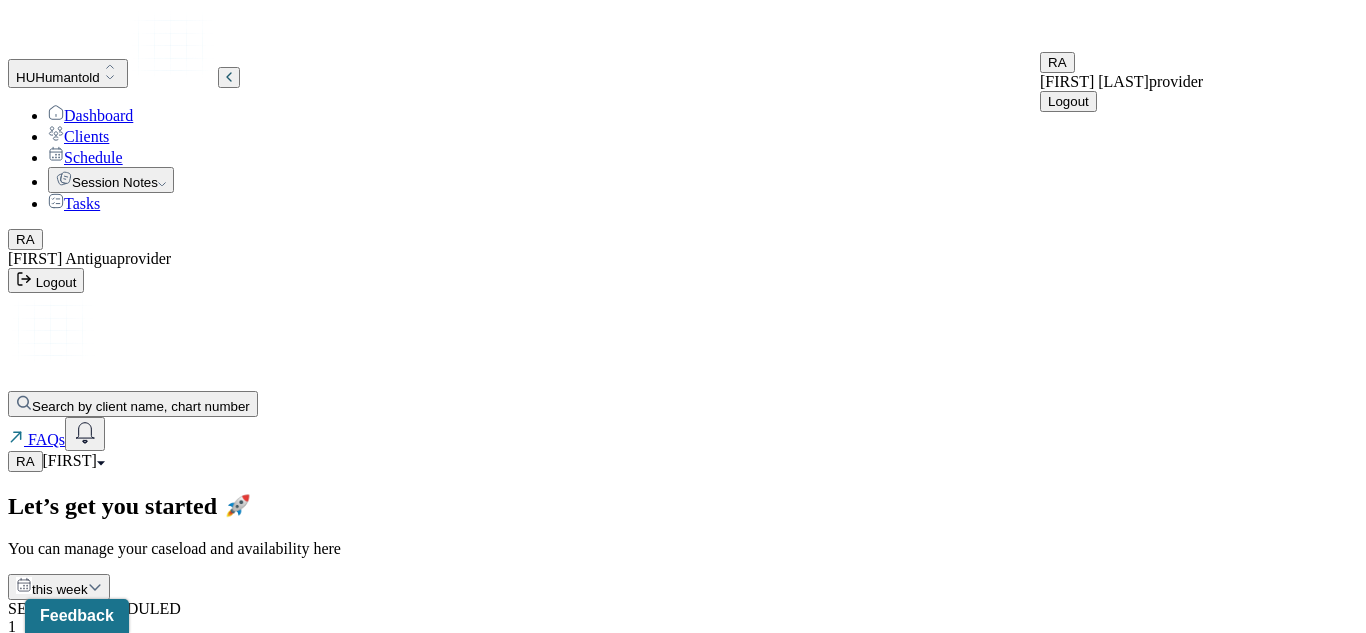 click on "Let’s get you started 🚀 You can manage your caseload and availability here   this week   SESSIONS SCHEDULED 1 COMPLETED NOTES 0 LATE NOTES 0" at bounding box center (683, 730) 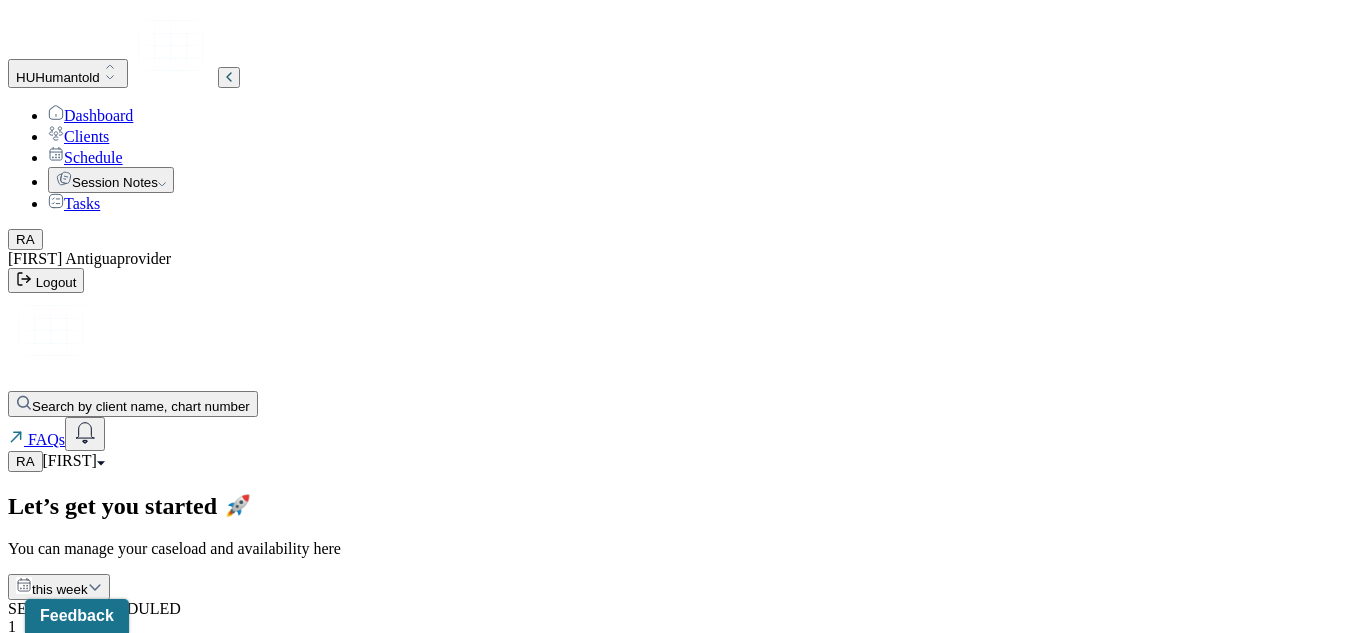 click on "Session Notes" at bounding box center [111, 180] 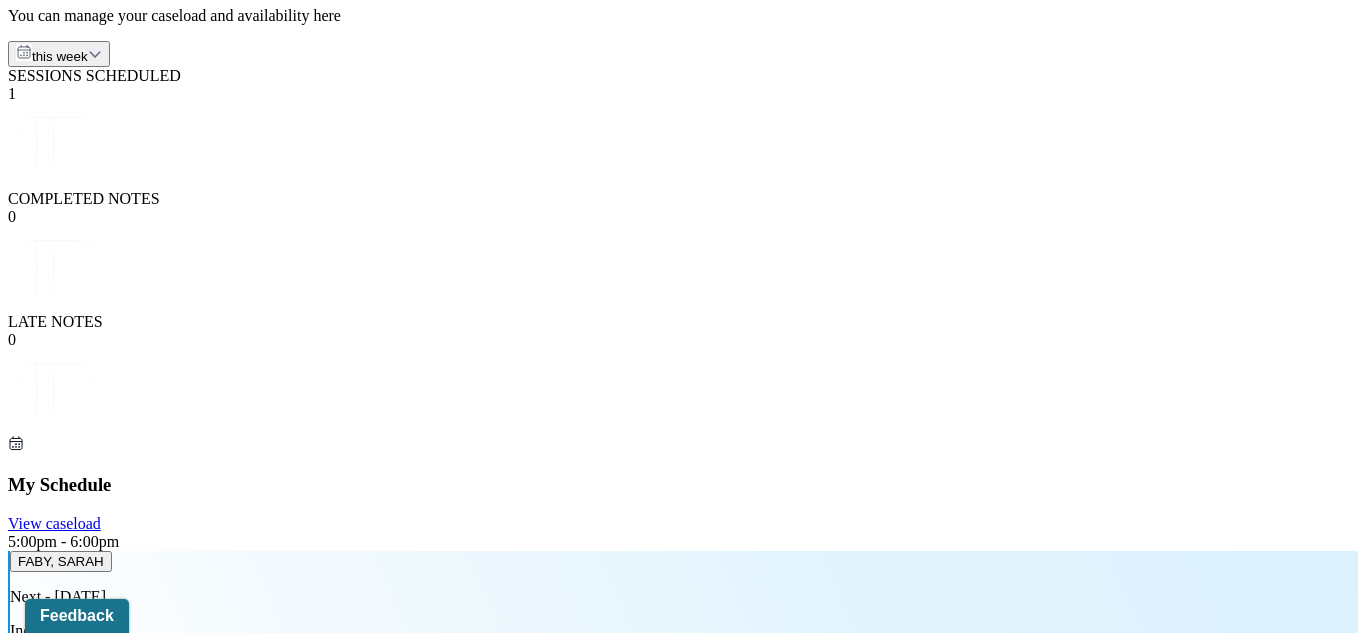 scroll, scrollTop: 0, scrollLeft: 0, axis: both 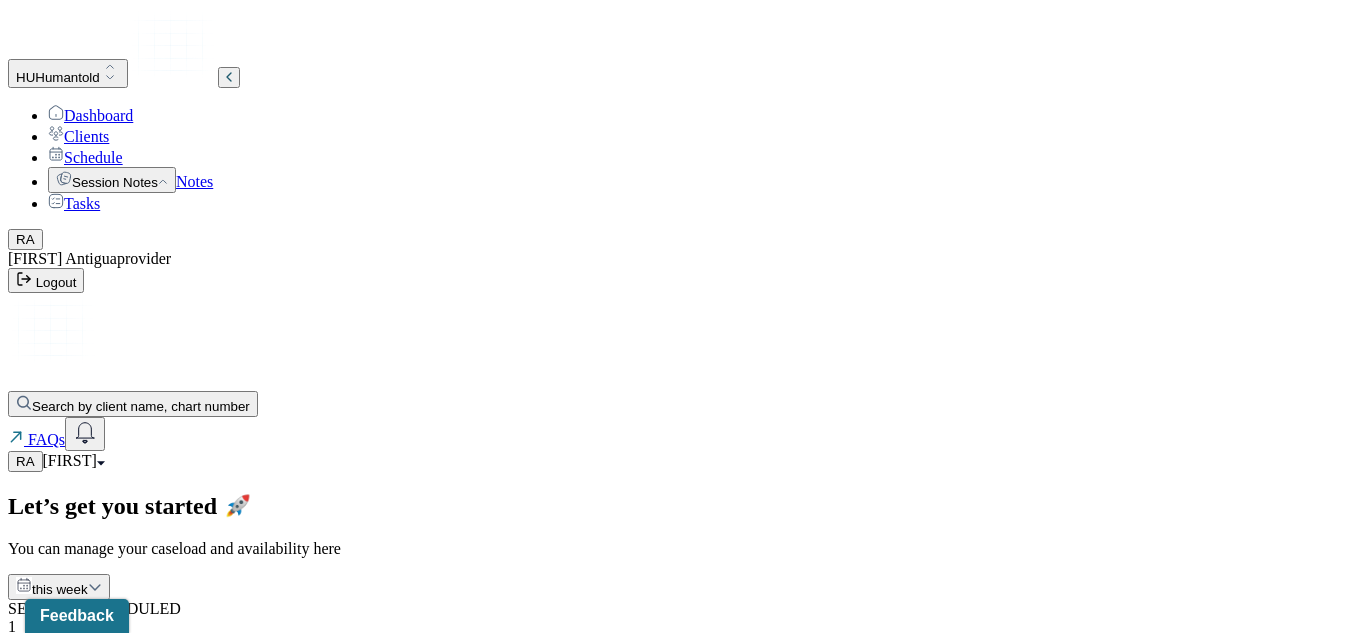 click on "[FIRST]" at bounding box center (70, 460) 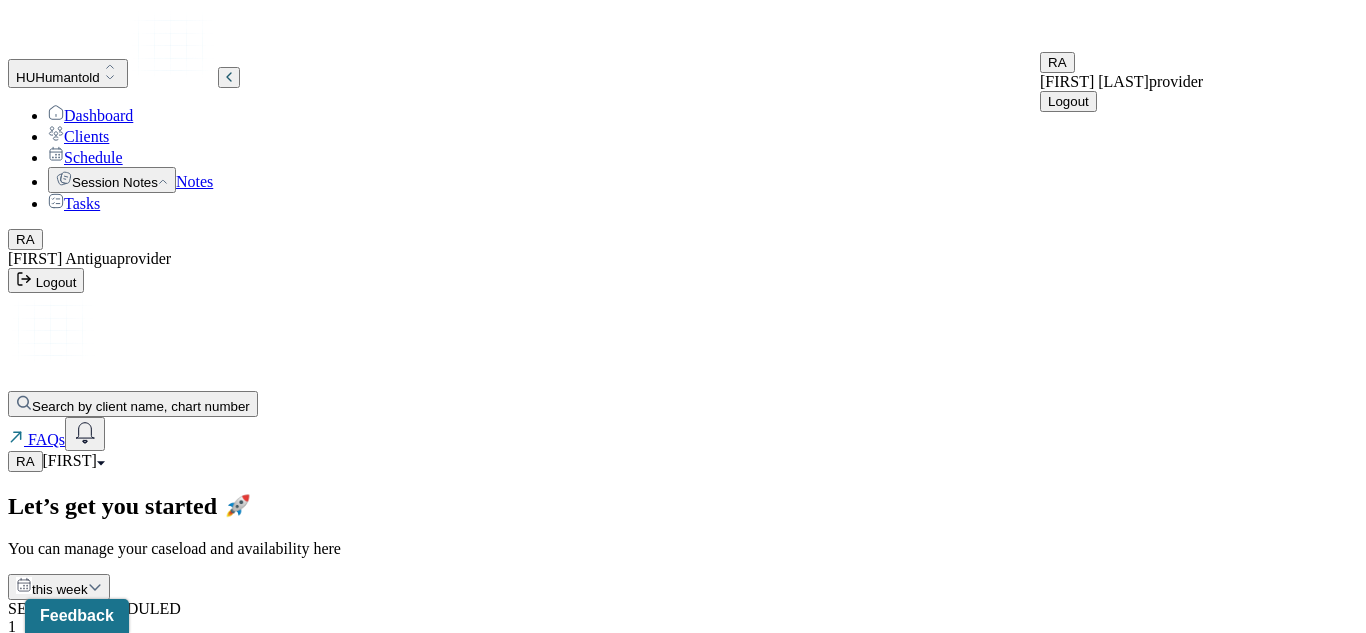 click on "Let’s get you started 🚀 You can manage your caseload and availability here   this week   SESSIONS SCHEDULED 1 COMPLETED NOTES 0 LATE NOTES 0 My Schedule View caseload 5:00pm - 6:00pm   FABY, [LAST]   Next - [DATE] Individual therapy Weekly Pending Task CARE     6:45pm - 7:45pm   MATERIA, [LAST]   Next - [DATE] Family therapy Bi-Weekly Pending Task CARE     4:15pm - 5:15pm   HALL, [LAST]   Next - [DATE] Individual therapy Bi-Weekly Pending Task CARE     Pending tasks    Date   No pending task found Tasks will be added when you have one or more tasks" at bounding box center (683, 1249) 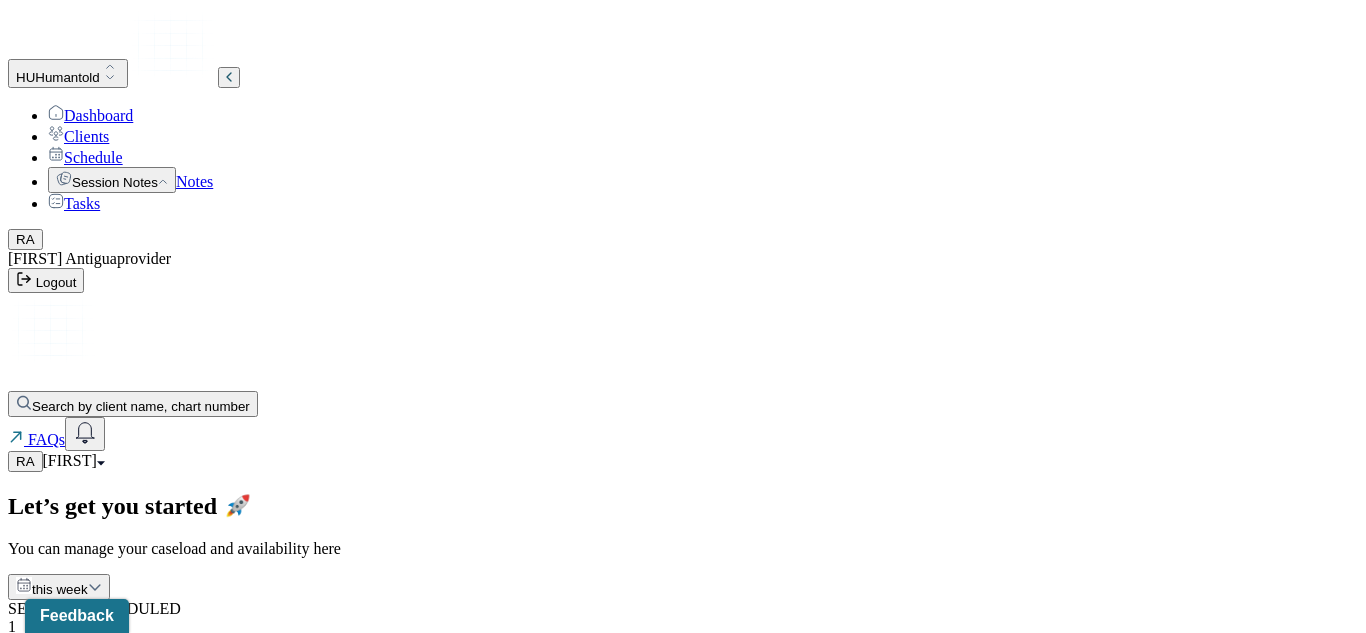 click on "[FIRST]" at bounding box center [74, 460] 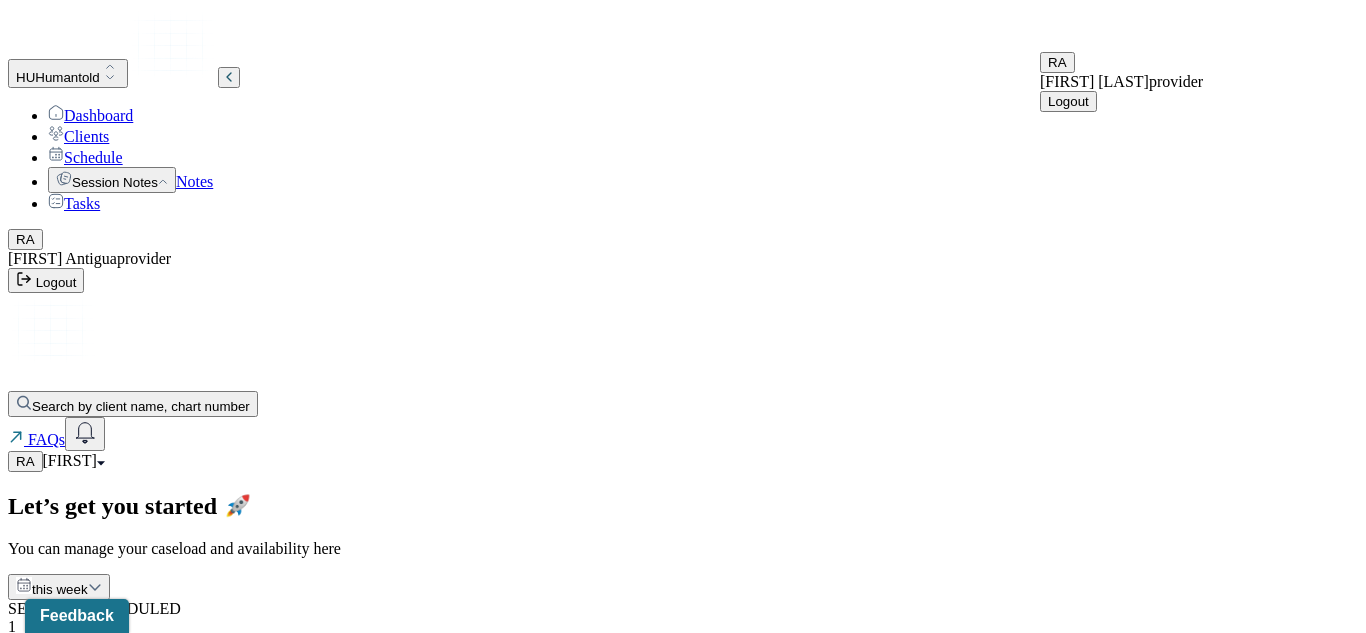 click on "Dashboard" at bounding box center [90, 115] 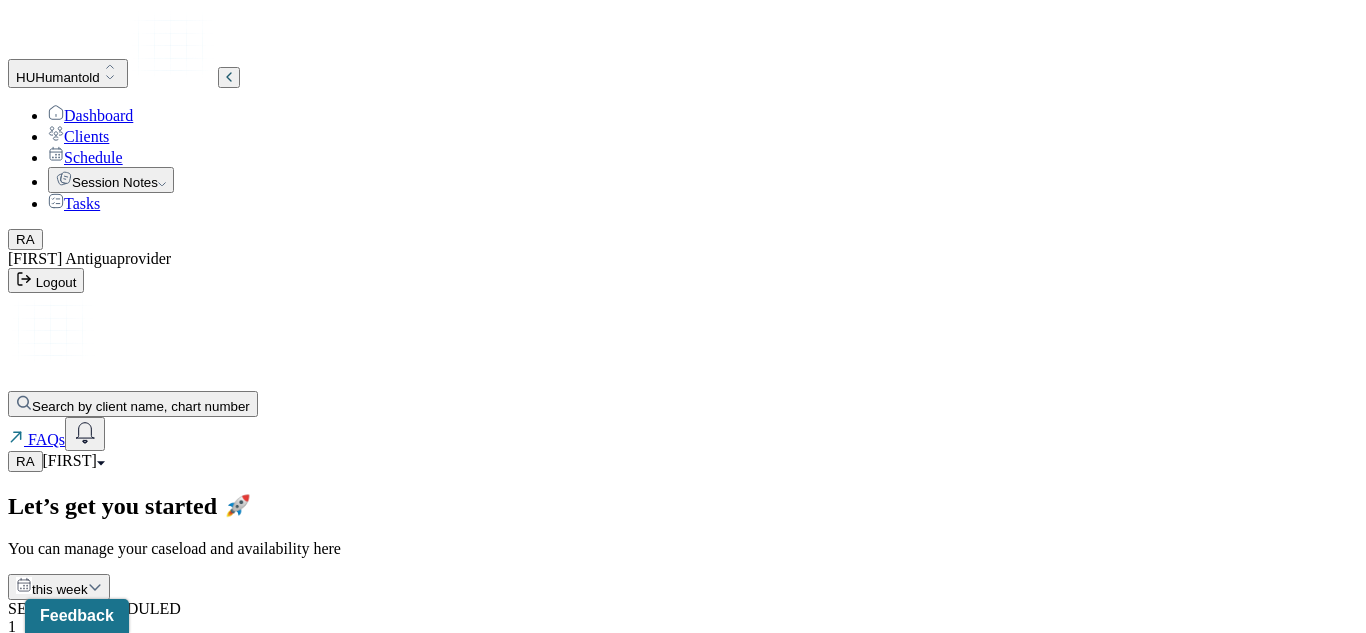 click on "Dashboard" at bounding box center (90, 115) 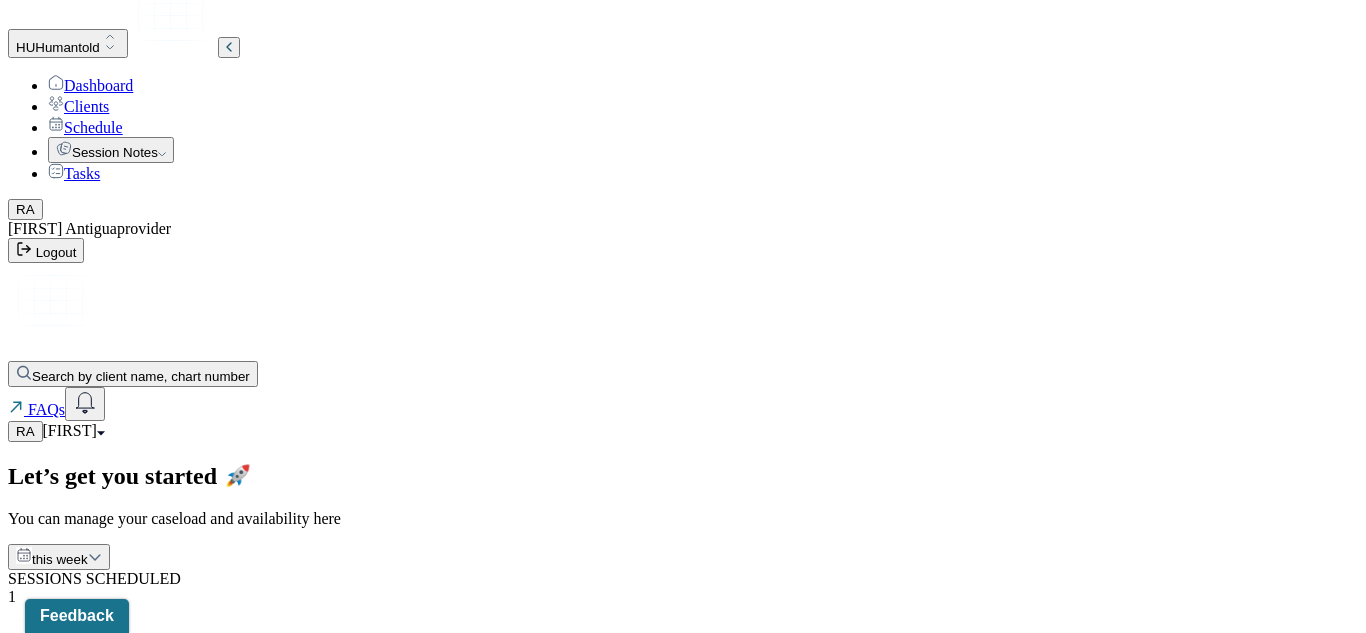 scroll, scrollTop: 0, scrollLeft: 0, axis: both 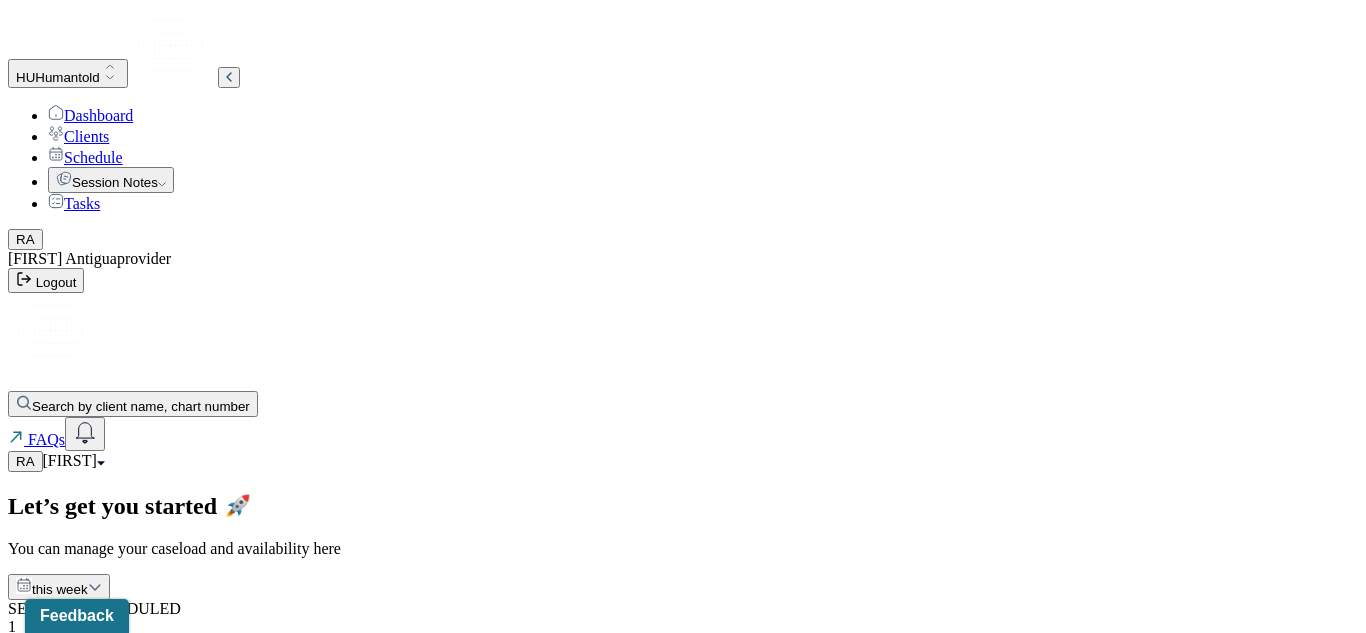 click on "Dashboard" at bounding box center (90, 115) 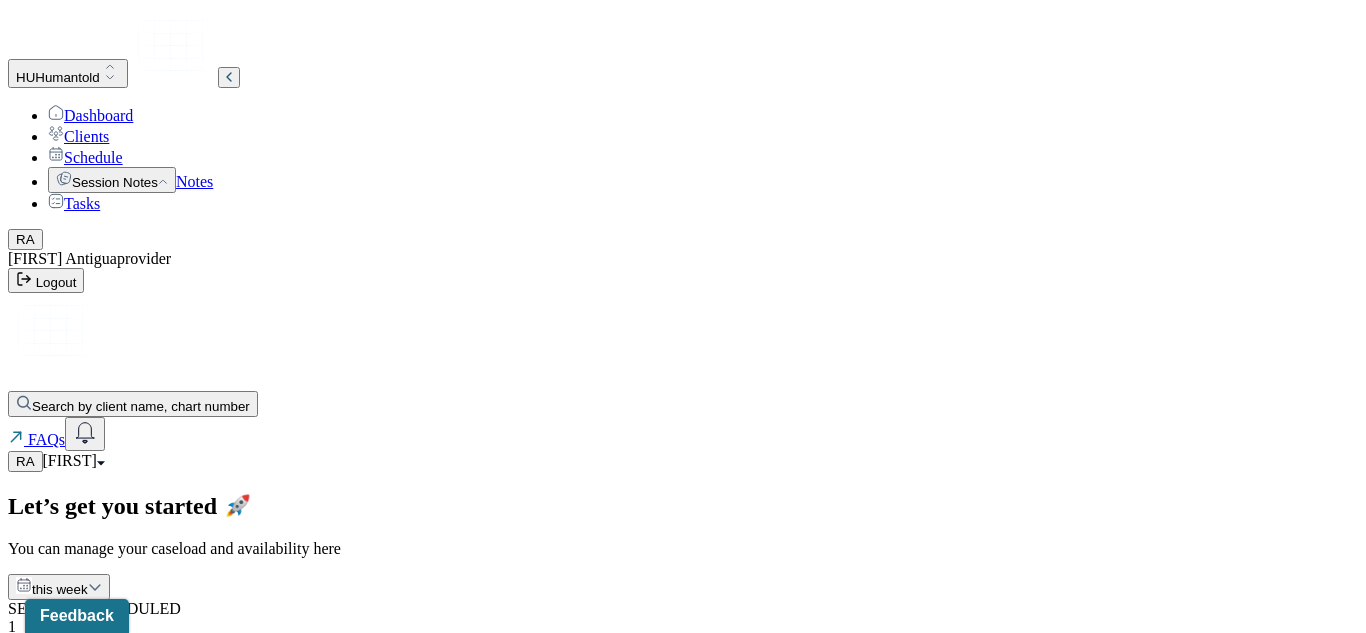 click on "Dashboard" at bounding box center [90, 115] 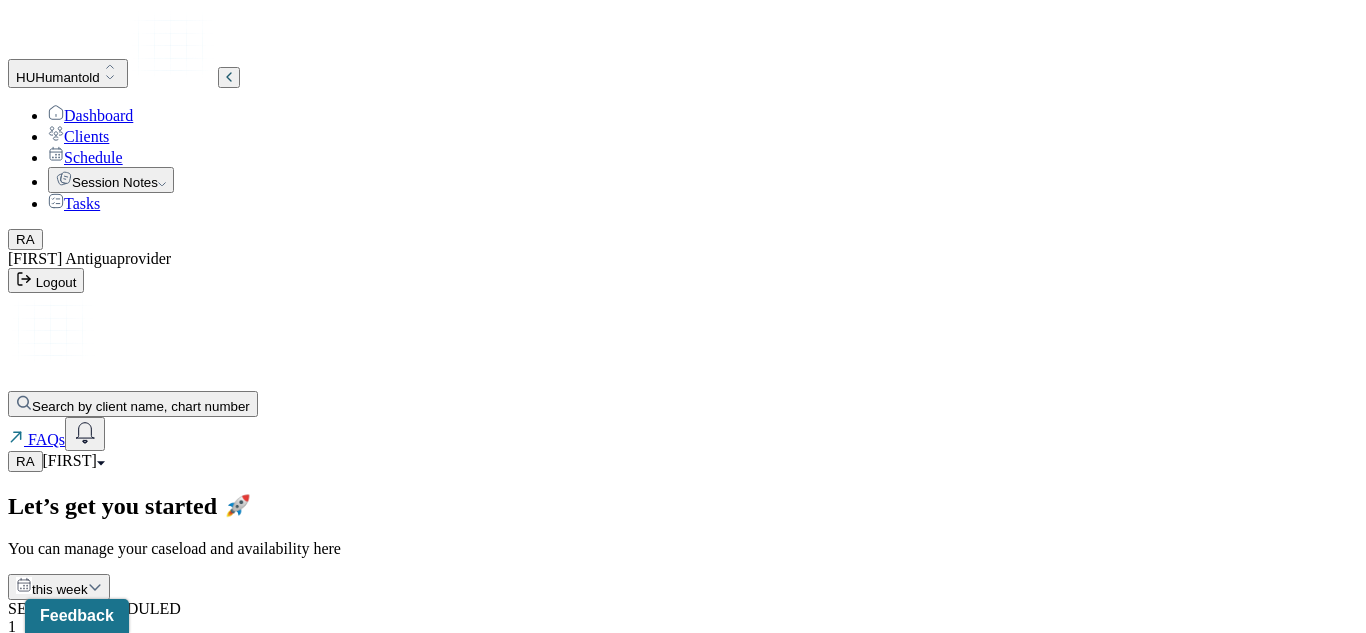 click on "Session Notes" at bounding box center [111, 180] 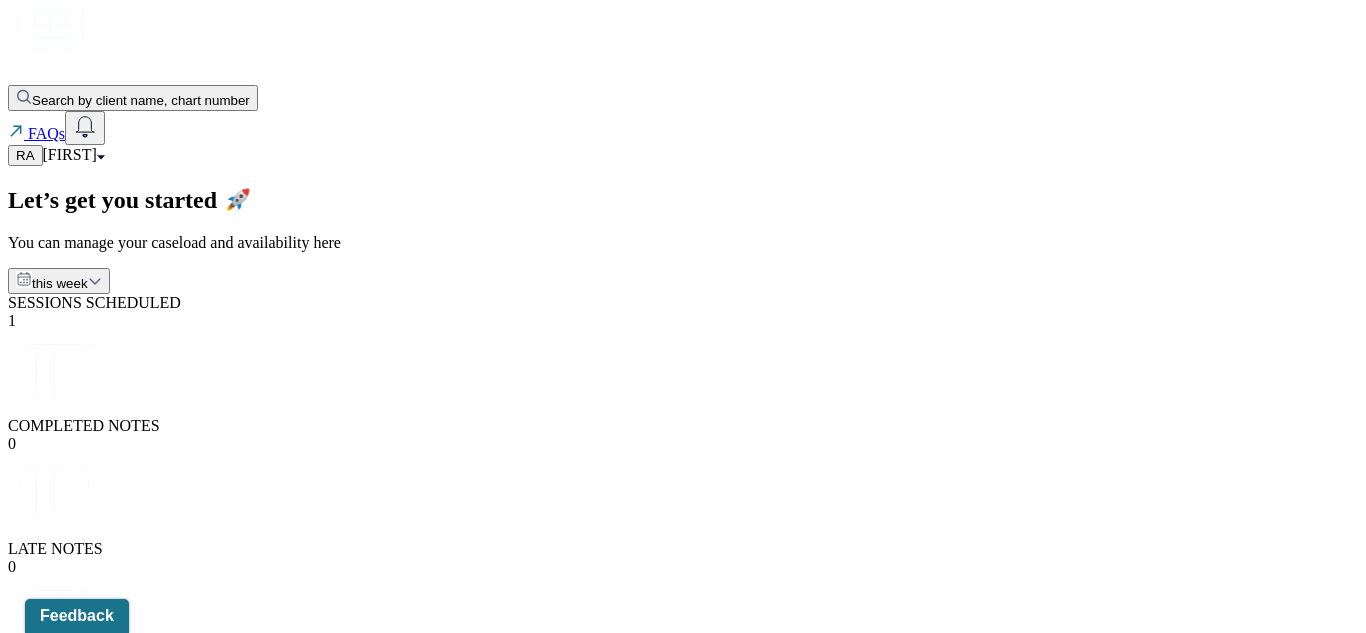 scroll, scrollTop: 0, scrollLeft: 0, axis: both 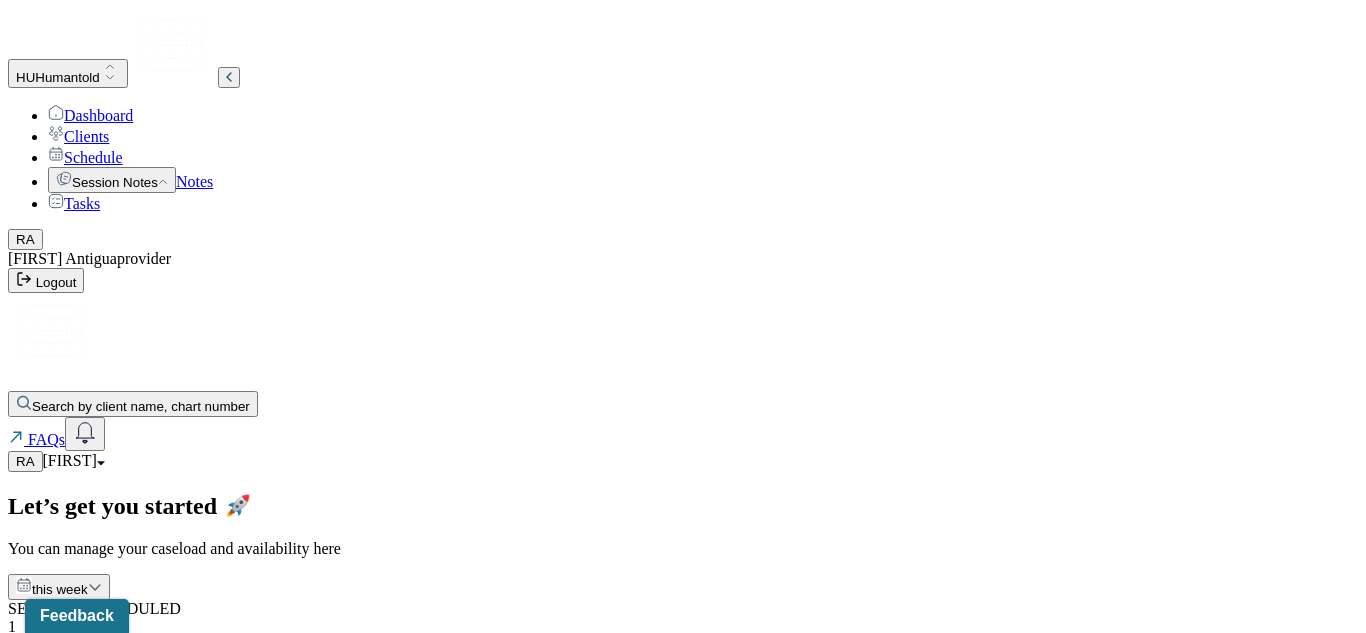 click on "[FIRST]" at bounding box center (70, 460) 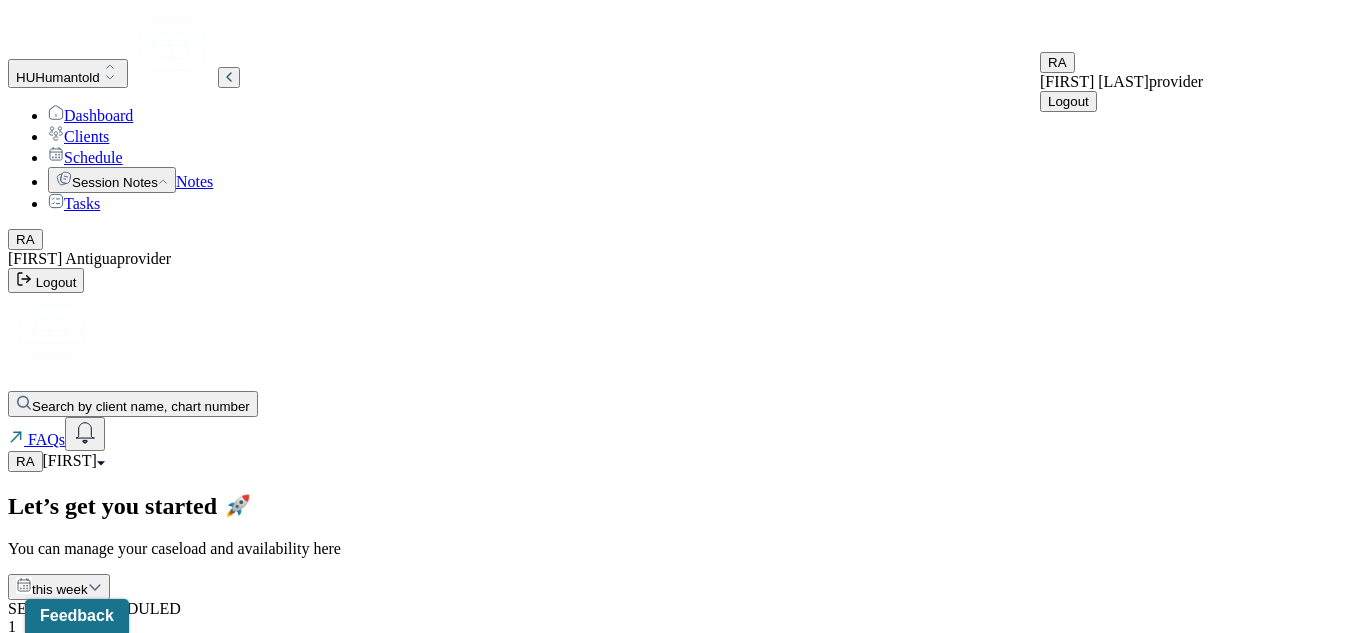 click on "Schedule" at bounding box center (703, 156) 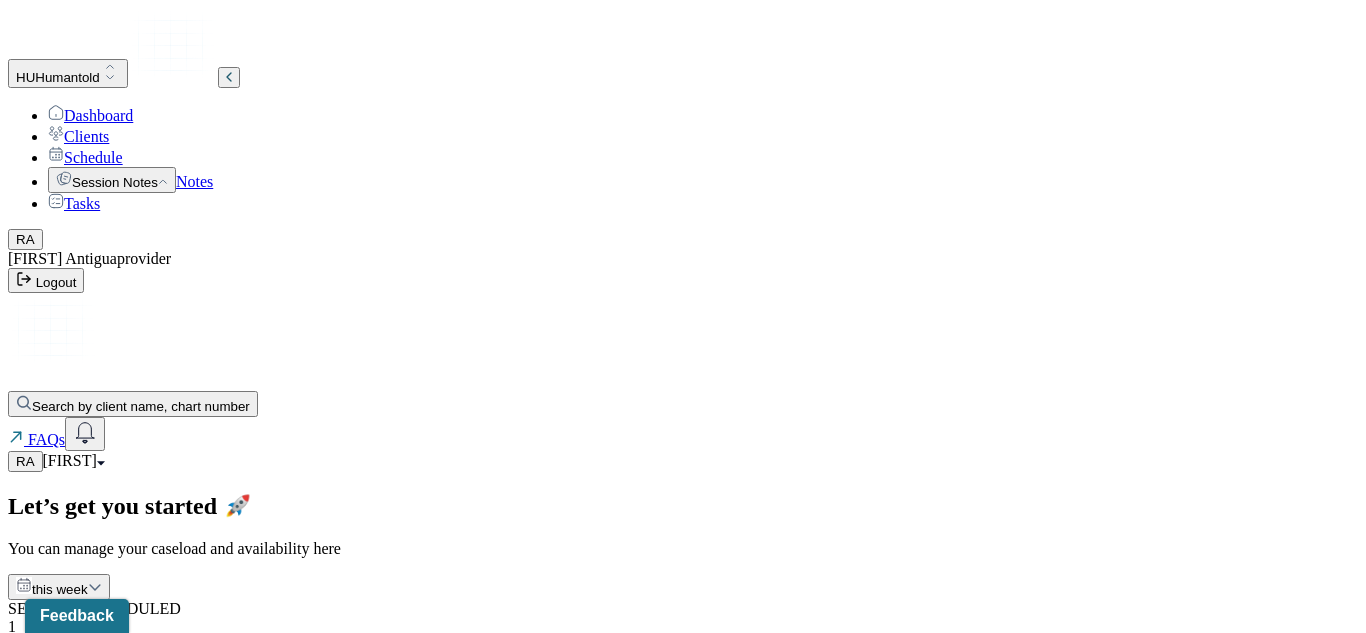 click on "Clients" at bounding box center [78, 136] 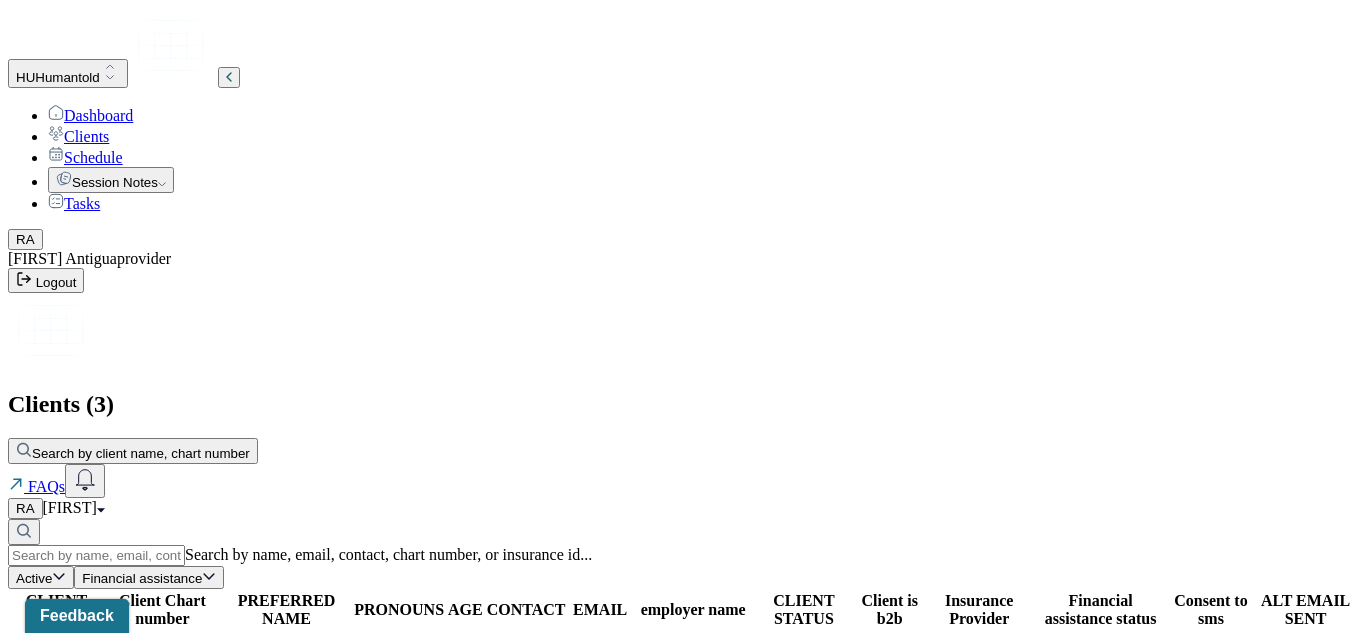 click on "Session Notes" at bounding box center [111, 180] 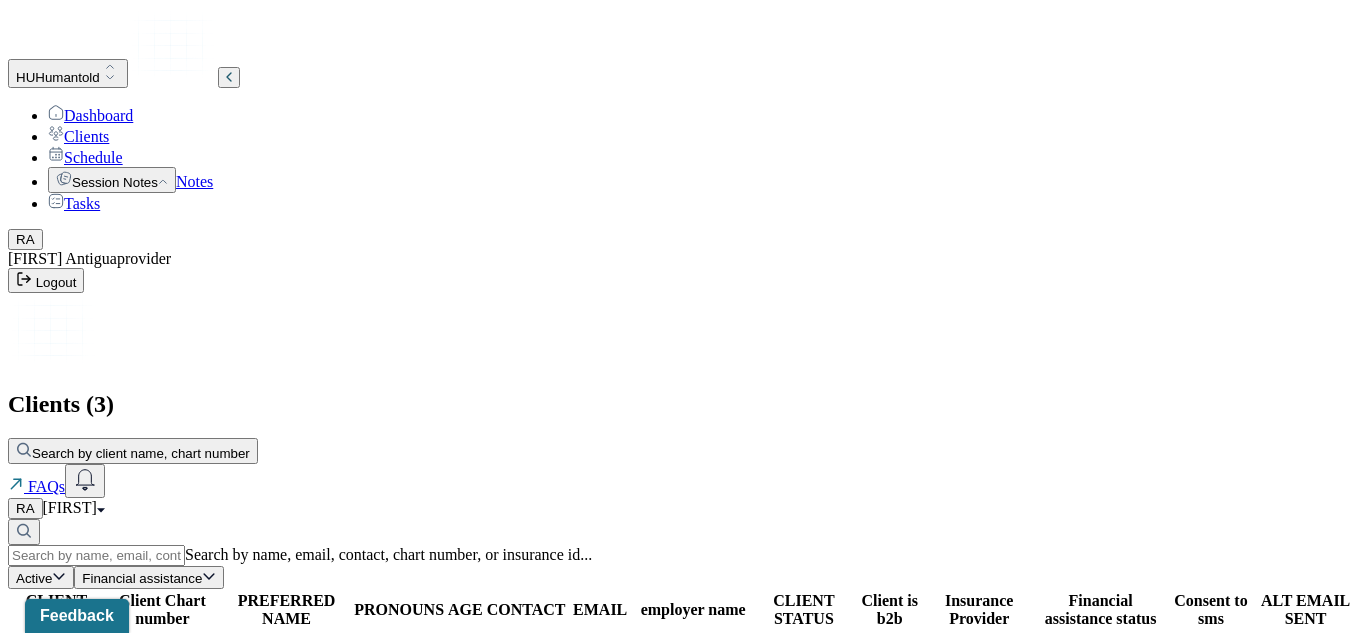 click on "Notes" at bounding box center (194, 181) 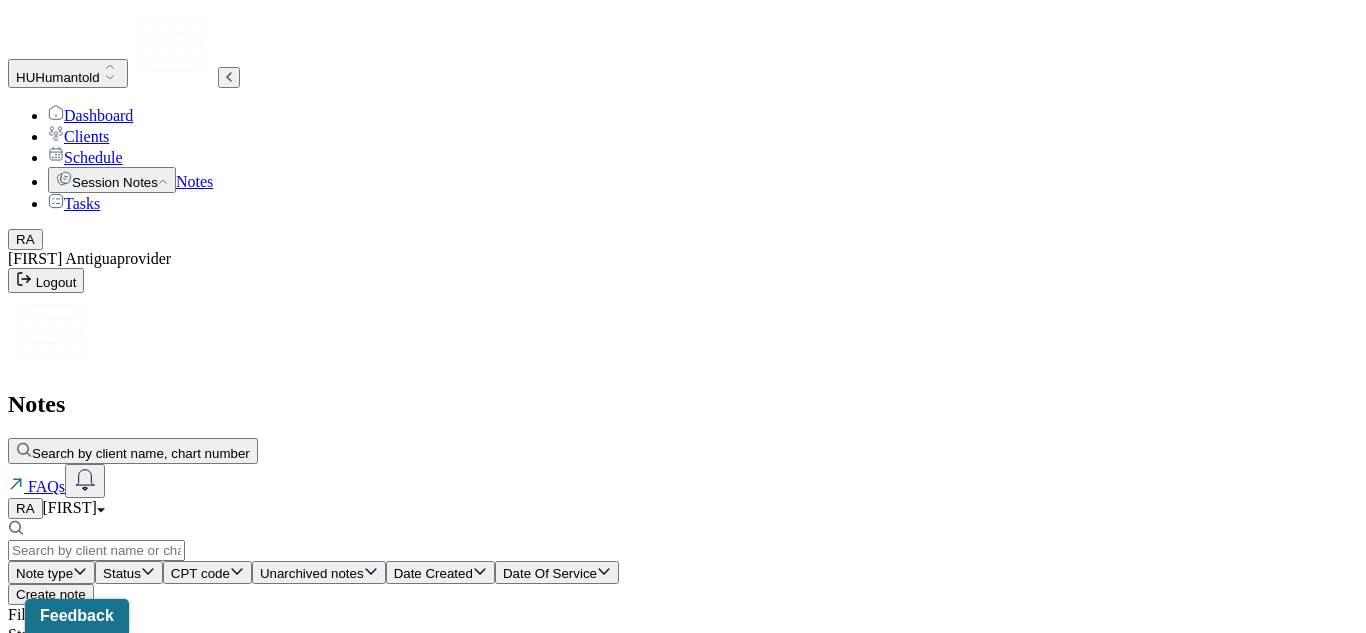click on "Dashboard" at bounding box center [90, 115] 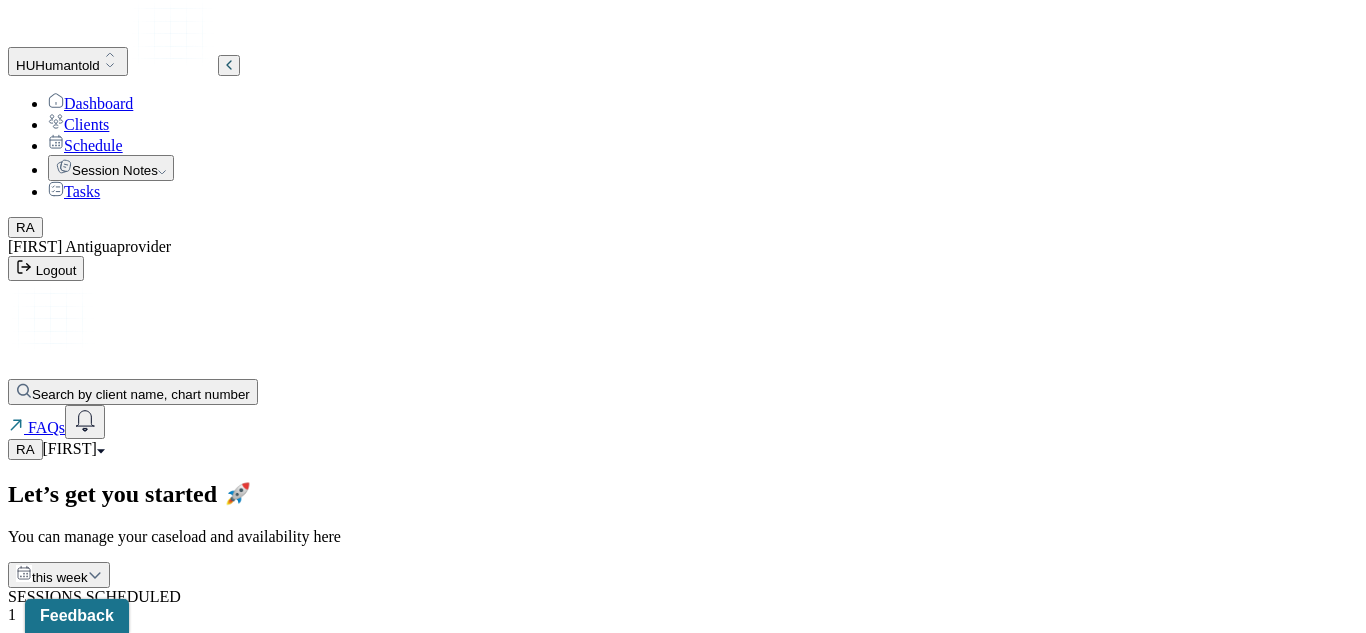 scroll, scrollTop: 0, scrollLeft: 0, axis: both 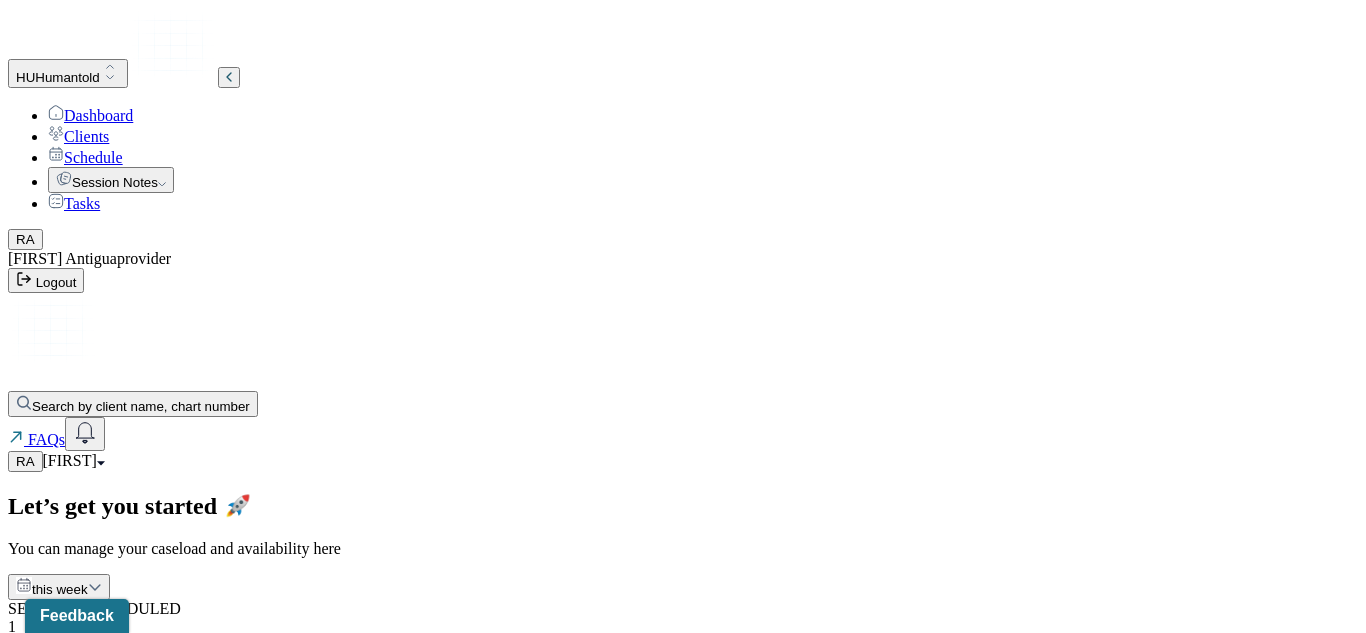 click on "Dashboard" at bounding box center (90, 115) 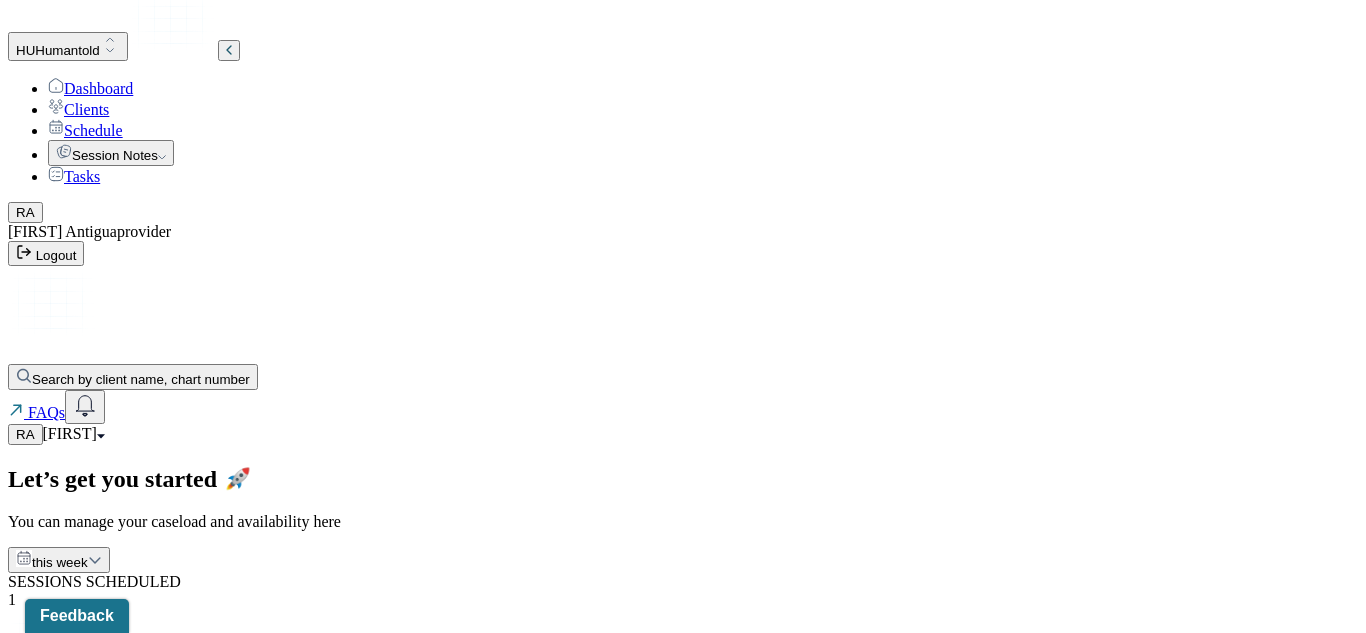 scroll, scrollTop: 0, scrollLeft: 0, axis: both 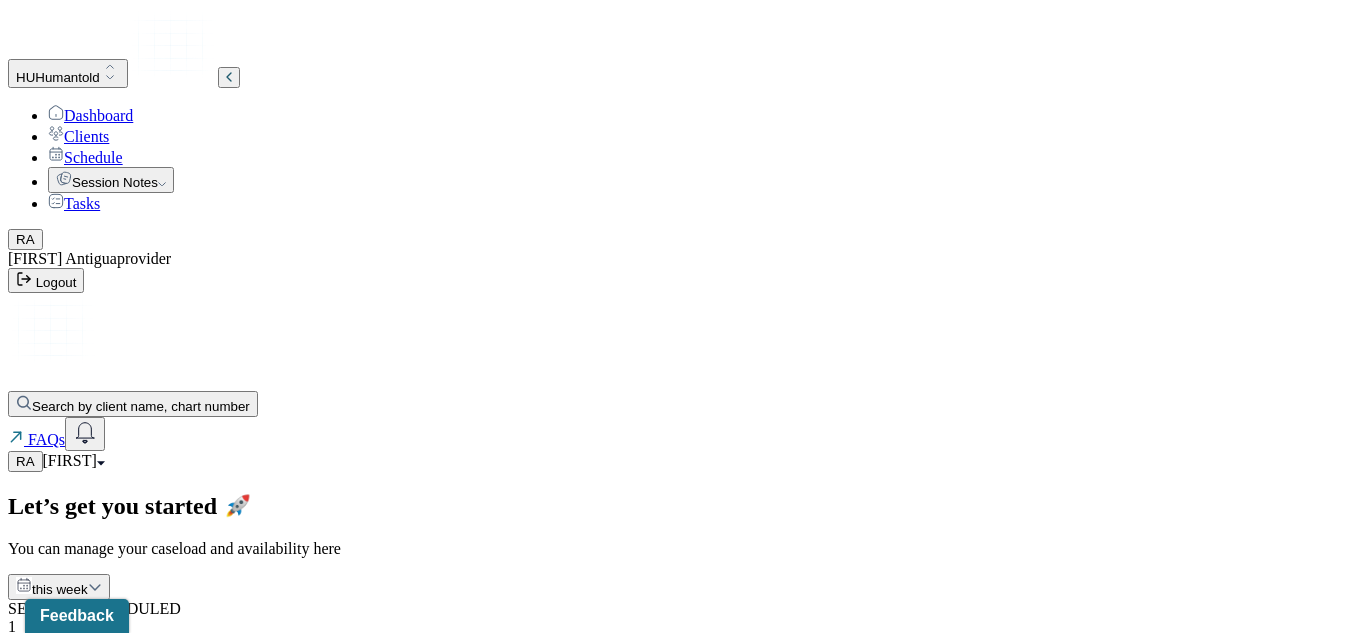 click on "[FIRST]" at bounding box center [70, 460] 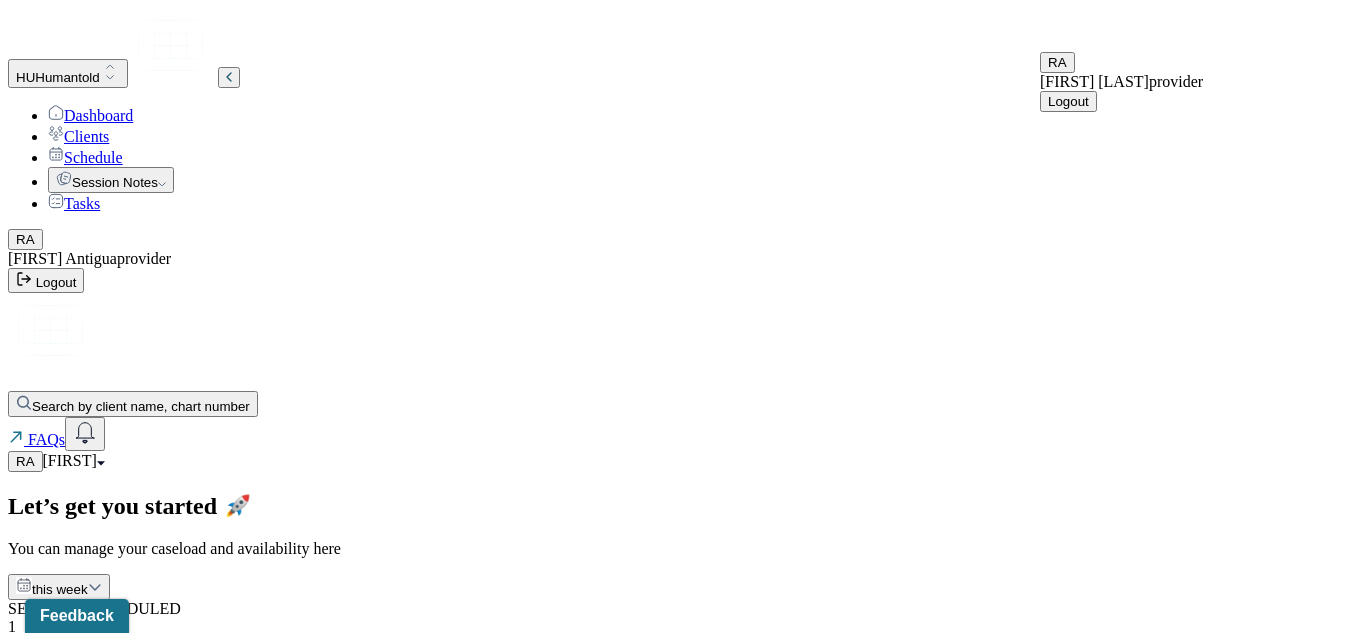 click on "Let’s get you started 🚀 You can manage your caseload and availability here   this week   SESSIONS SCHEDULED 1 COMPLETED NOTES 0 LATE NOTES 0" at bounding box center (683, 730) 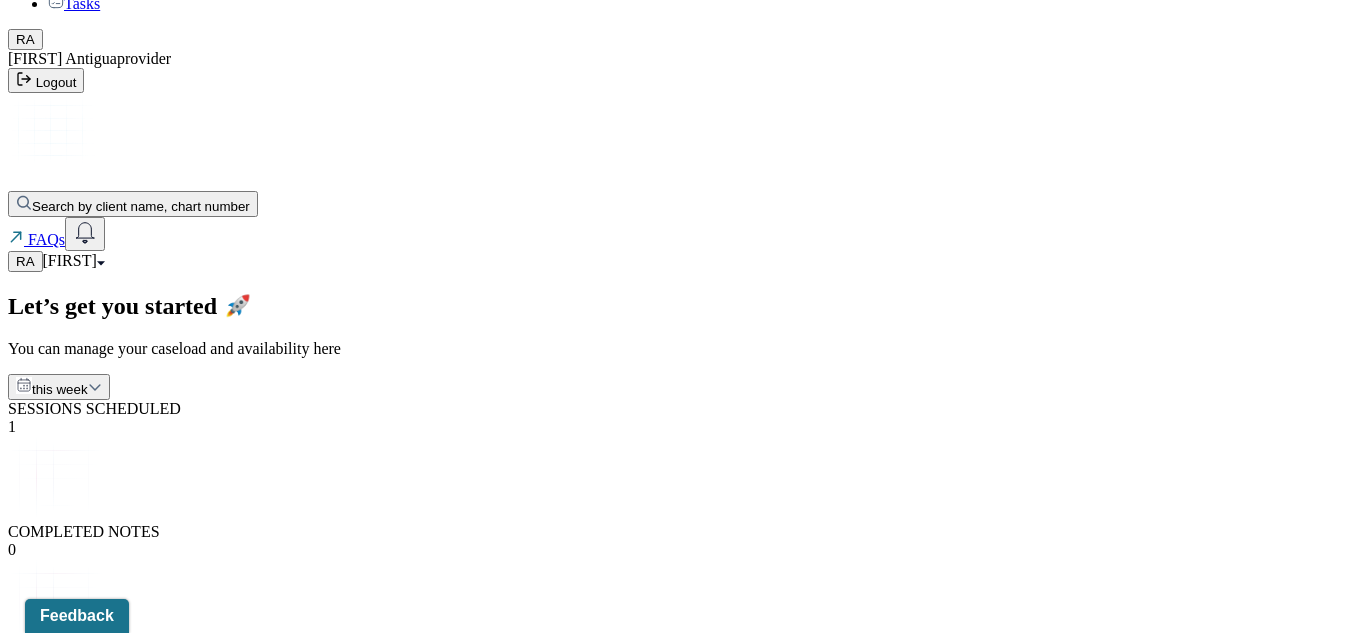 scroll, scrollTop: 0, scrollLeft: 0, axis: both 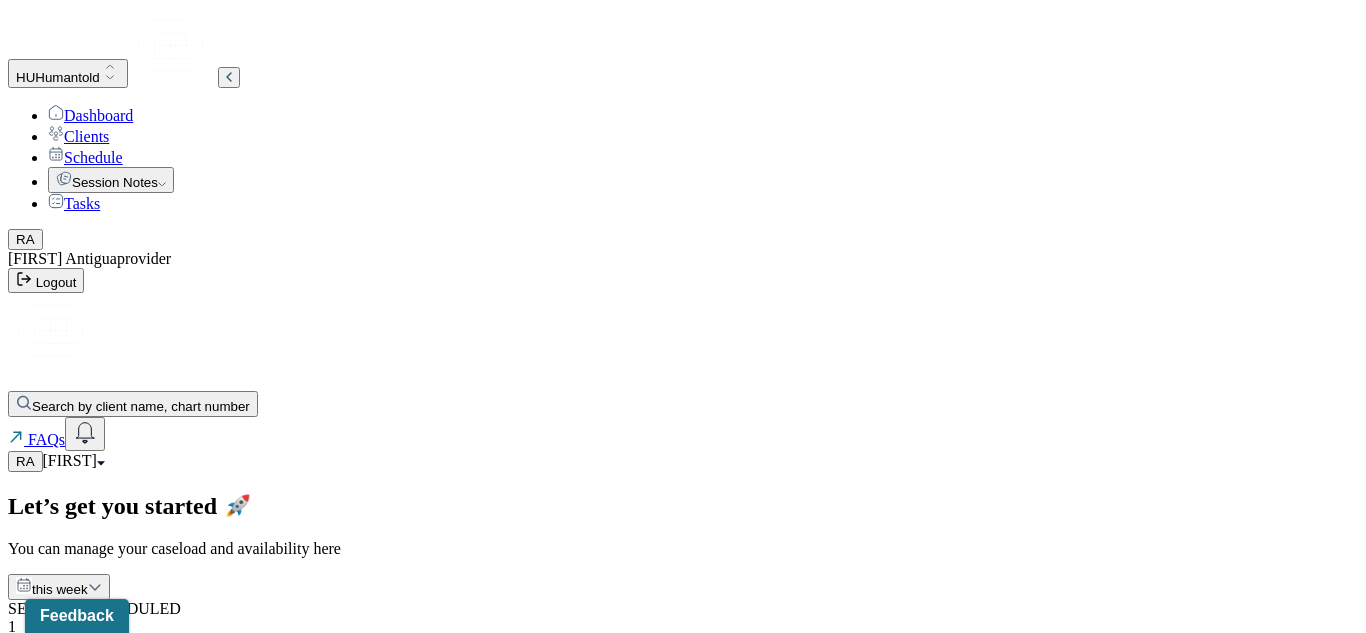 click on "Dashboard" at bounding box center (90, 115) 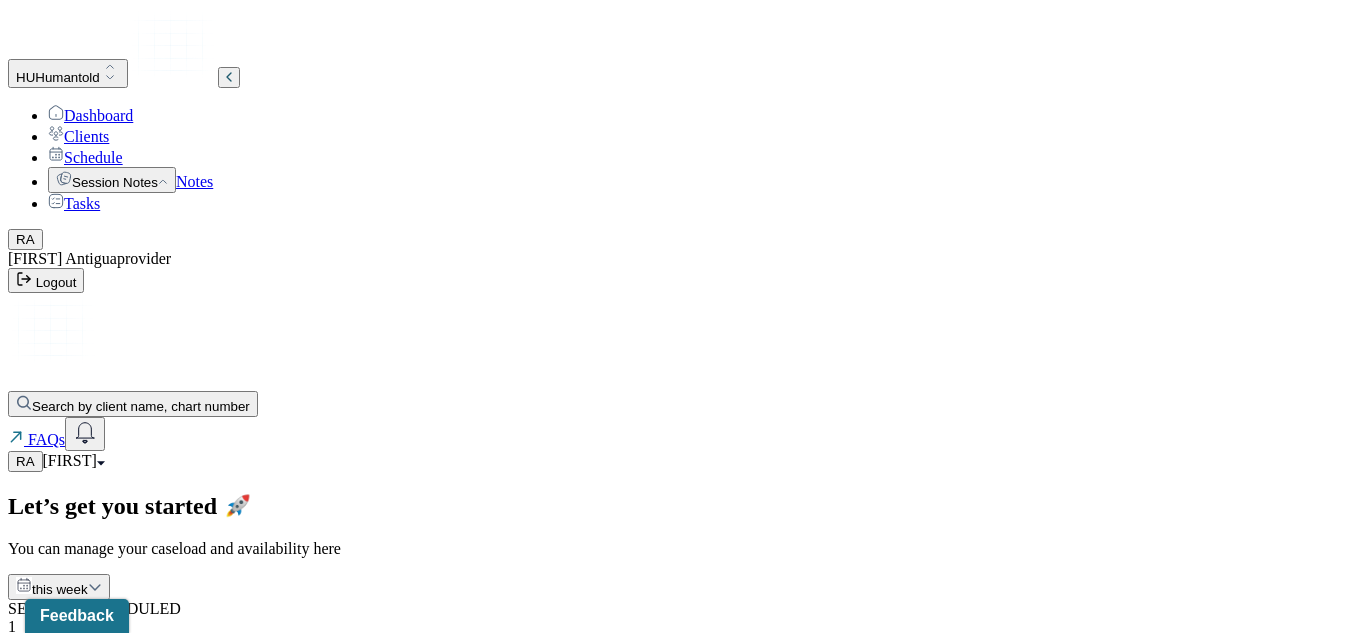 click on "Notes" at bounding box center (194, 181) 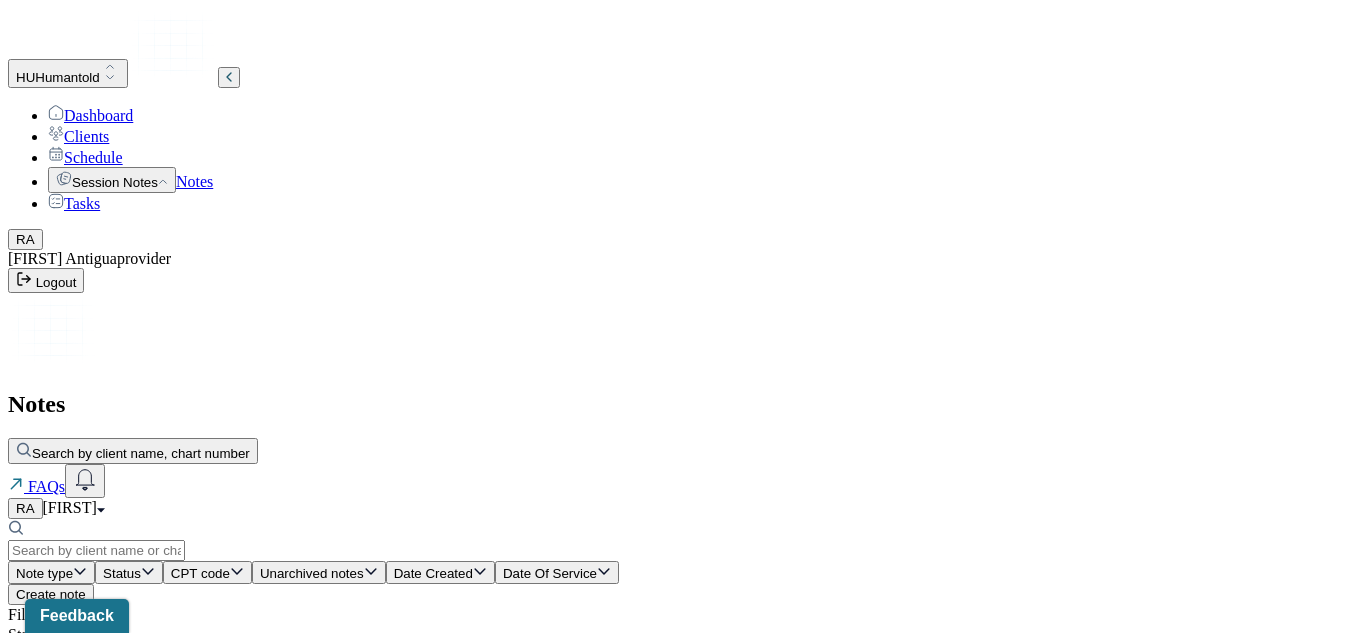 click on "Dashboard" at bounding box center (90, 115) 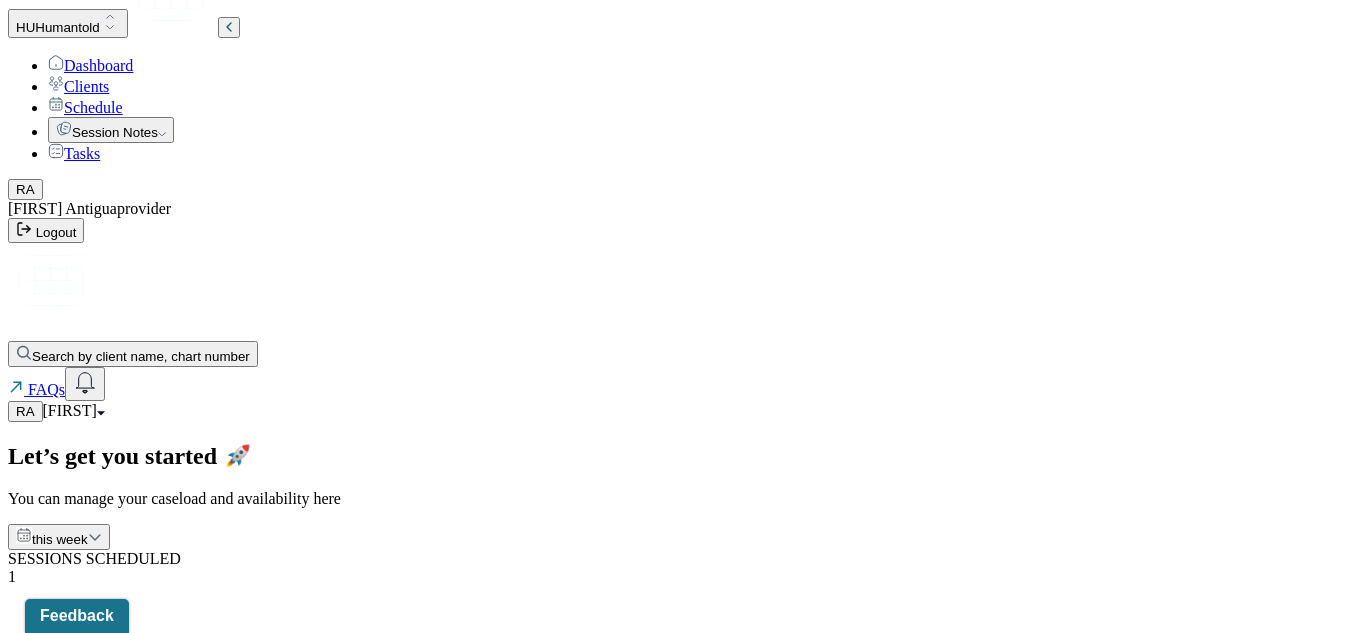 scroll, scrollTop: 0, scrollLeft: 0, axis: both 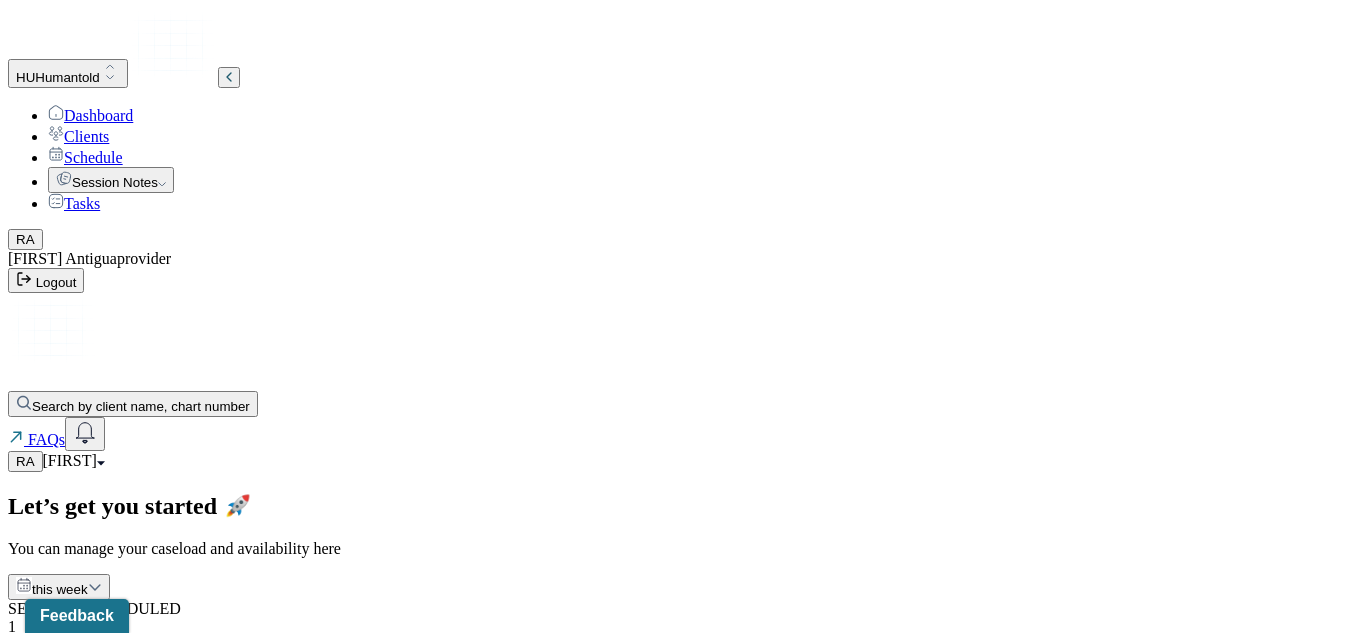 click on "Dashboard" at bounding box center [90, 115] 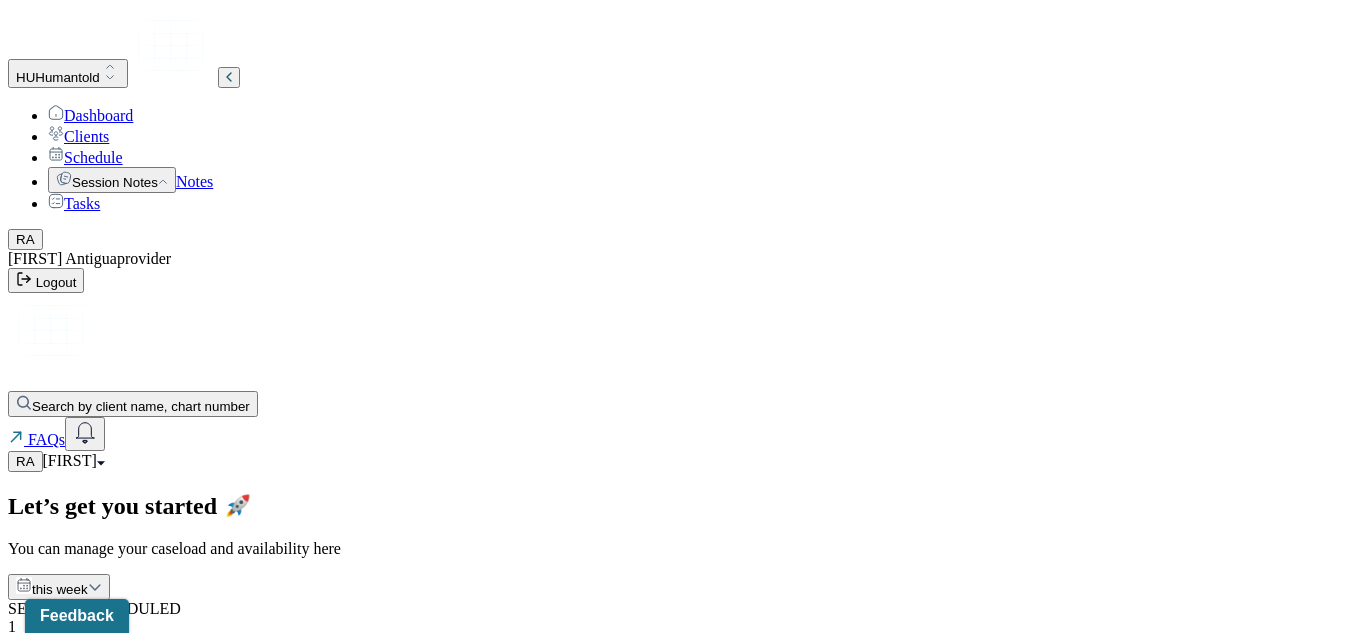 click on "Notes" at bounding box center [194, 181] 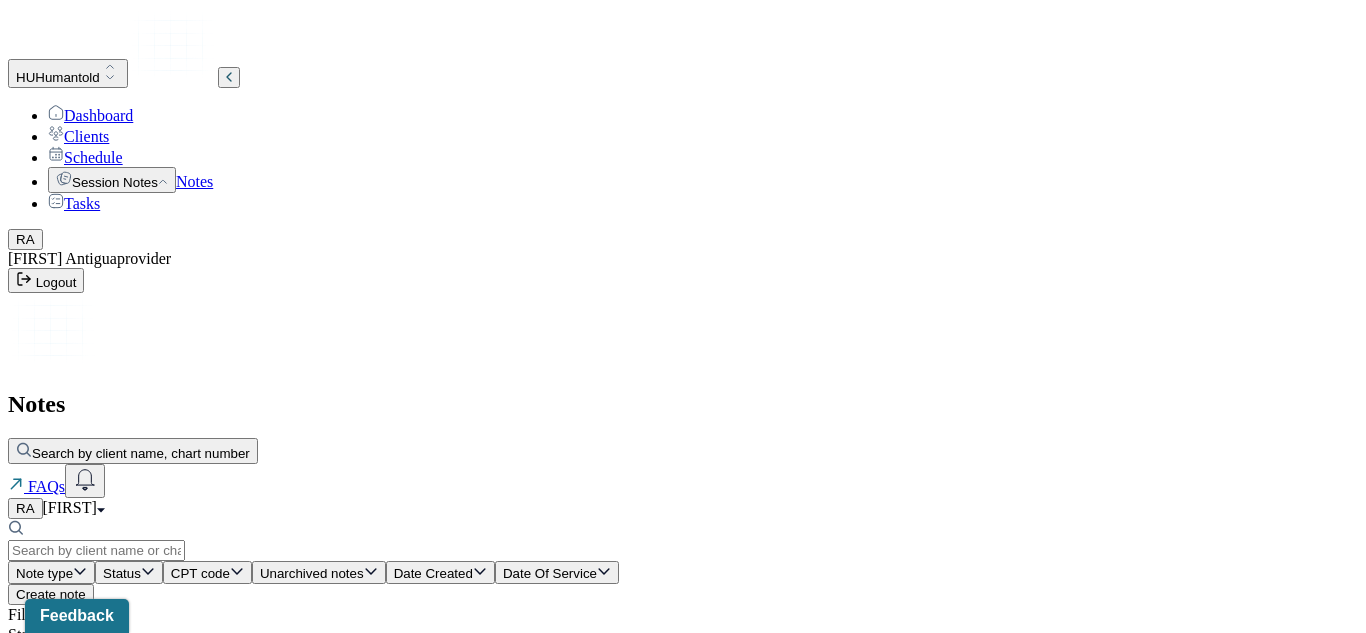 click on "Dashboard" at bounding box center (90, 115) 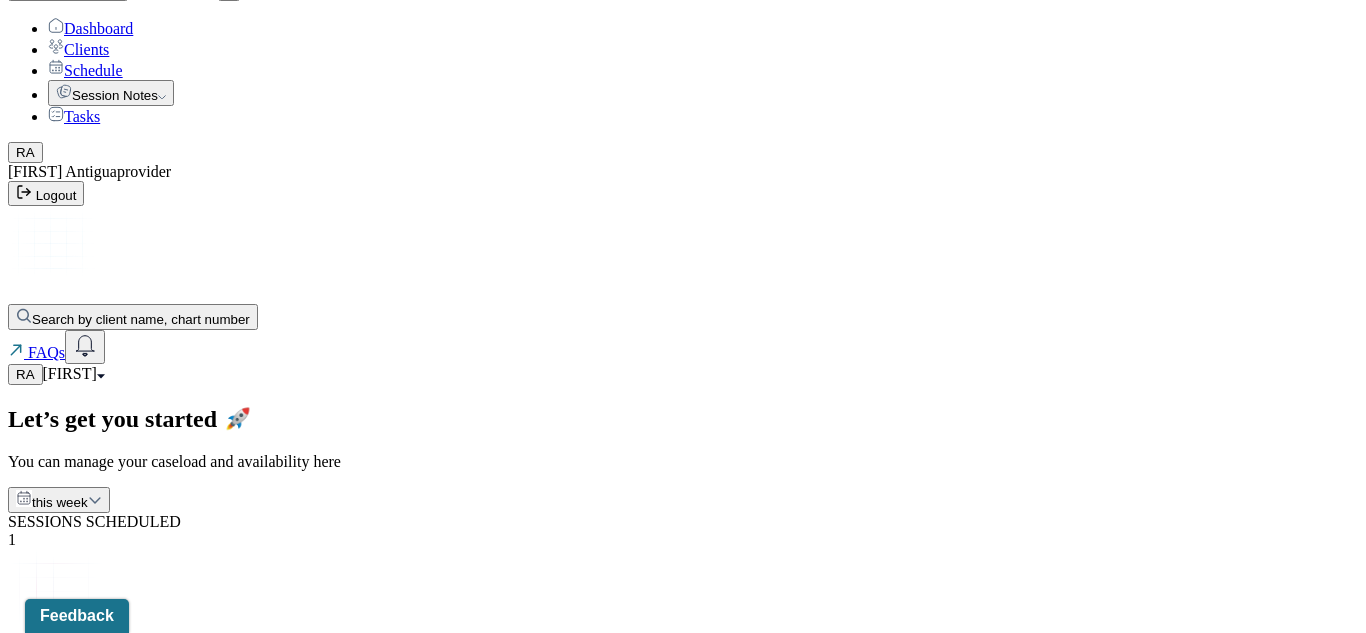 scroll, scrollTop: 0, scrollLeft: 0, axis: both 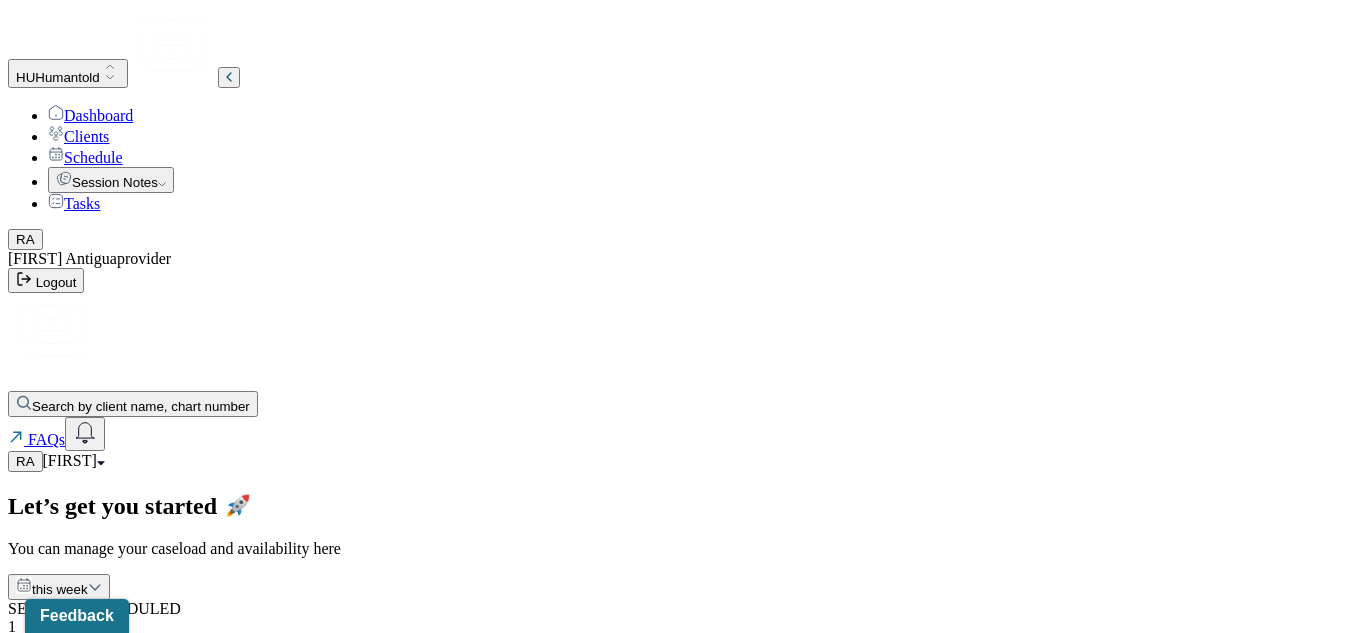 click on "[FIRST]" at bounding box center (74, 460) 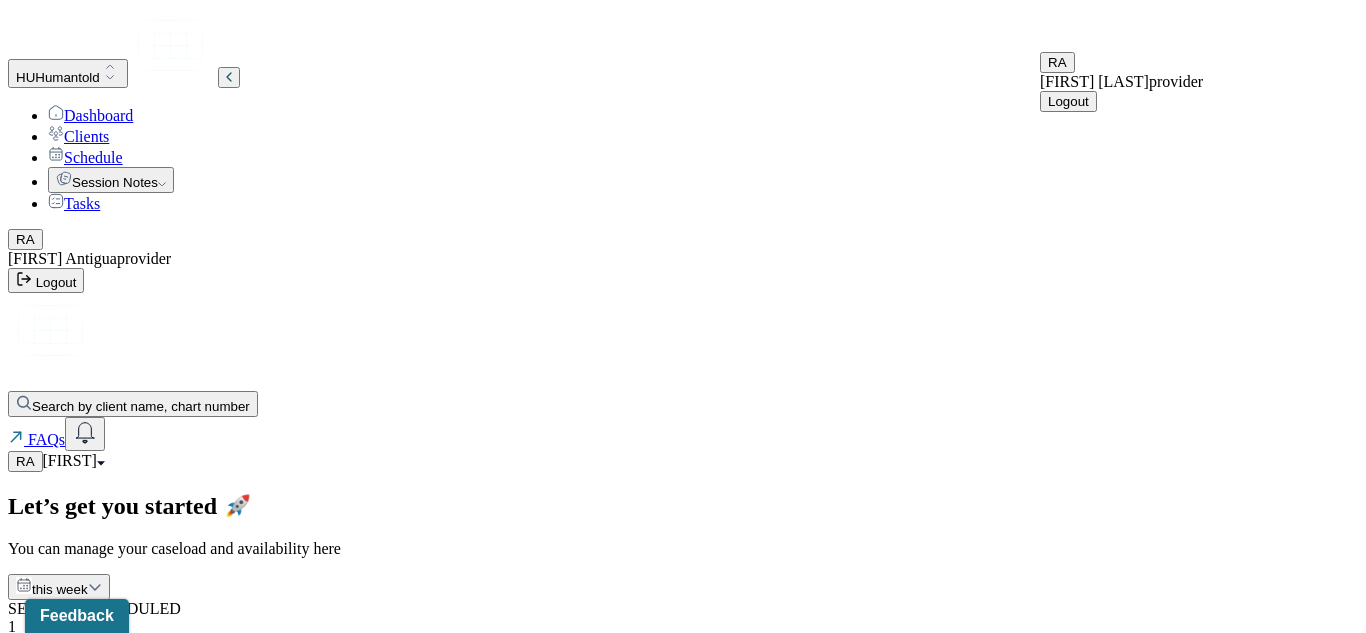 click on "Let’s get you started 🚀 You can manage your caseload and availability here   this week   SESSIONS SCHEDULED 1 COMPLETED NOTES 0 LATE NOTES 0 My Schedule View caseload 5:00pm - 6:00pm   FABY, [LAST]   Next - [DATE] Individual therapy Weekly Pending Task CARE     6:45pm - 7:45pm   MATERIA, [LAST]   Next - [DATE] Family therapy Bi-Weekly Pending Task CARE     4:15pm - 5:15pm   HALL, [LAST]   Next - [DATE] Individual therapy Bi-Weekly Pending Task CARE     Pending tasks    Date   No pending task found Tasks will be added when you have one or more tasks" at bounding box center [683, 1249] 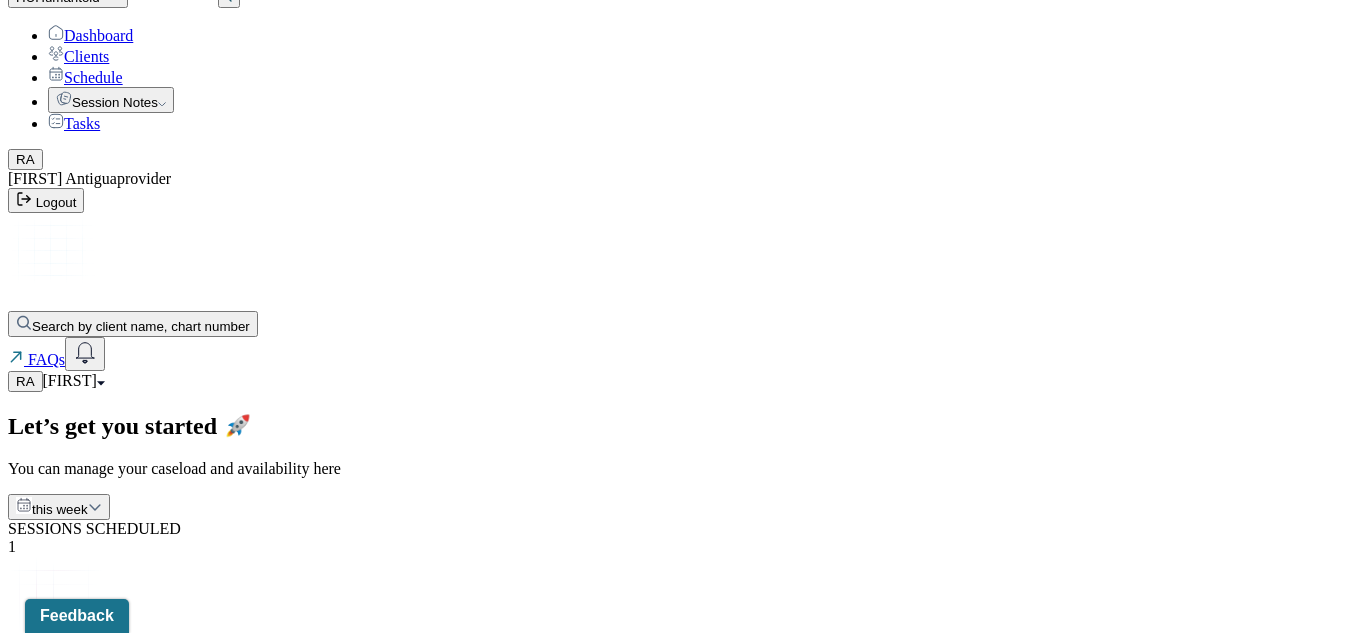 scroll, scrollTop: 0, scrollLeft: 0, axis: both 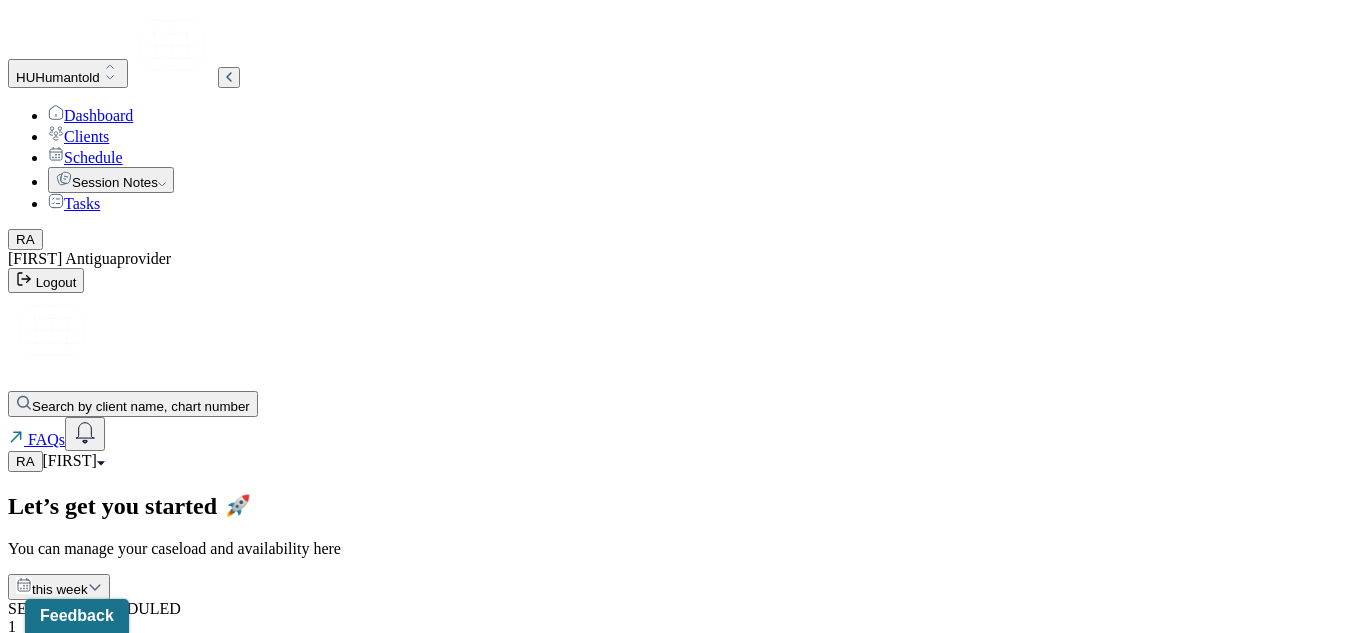 click on "RA" at bounding box center [25, 461] 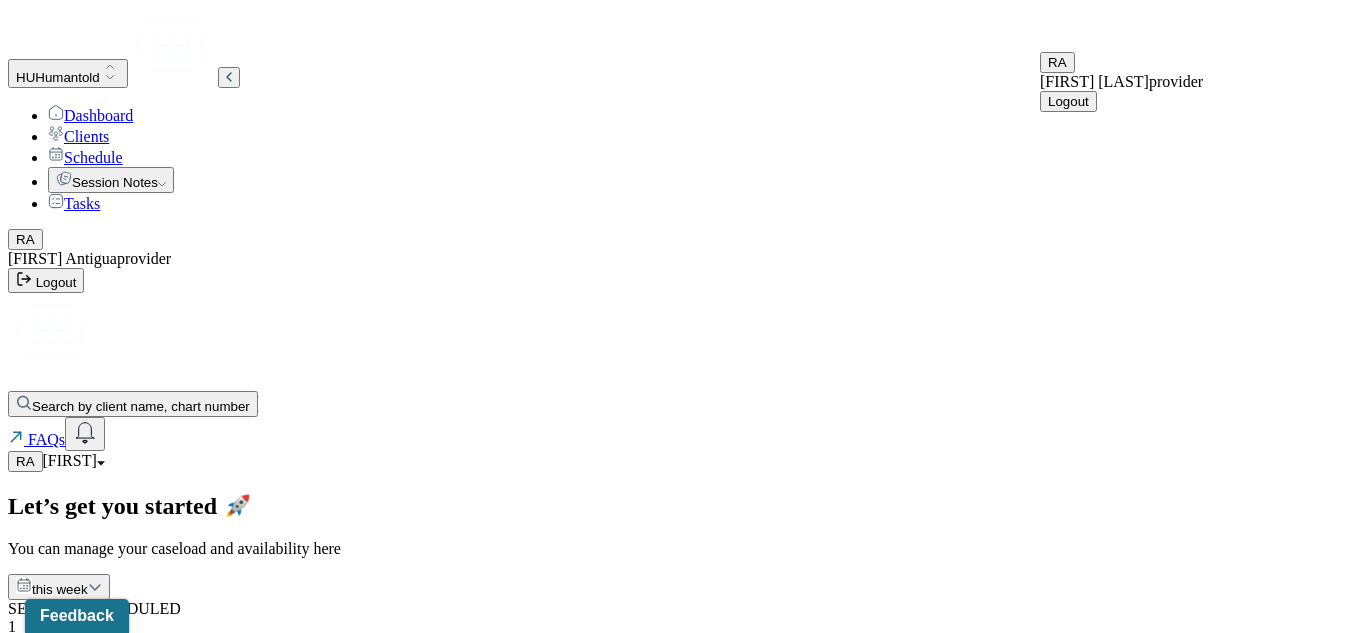 click on "Let’s get you started 🚀 You can manage your caseload and availability here" at bounding box center (683, 525) 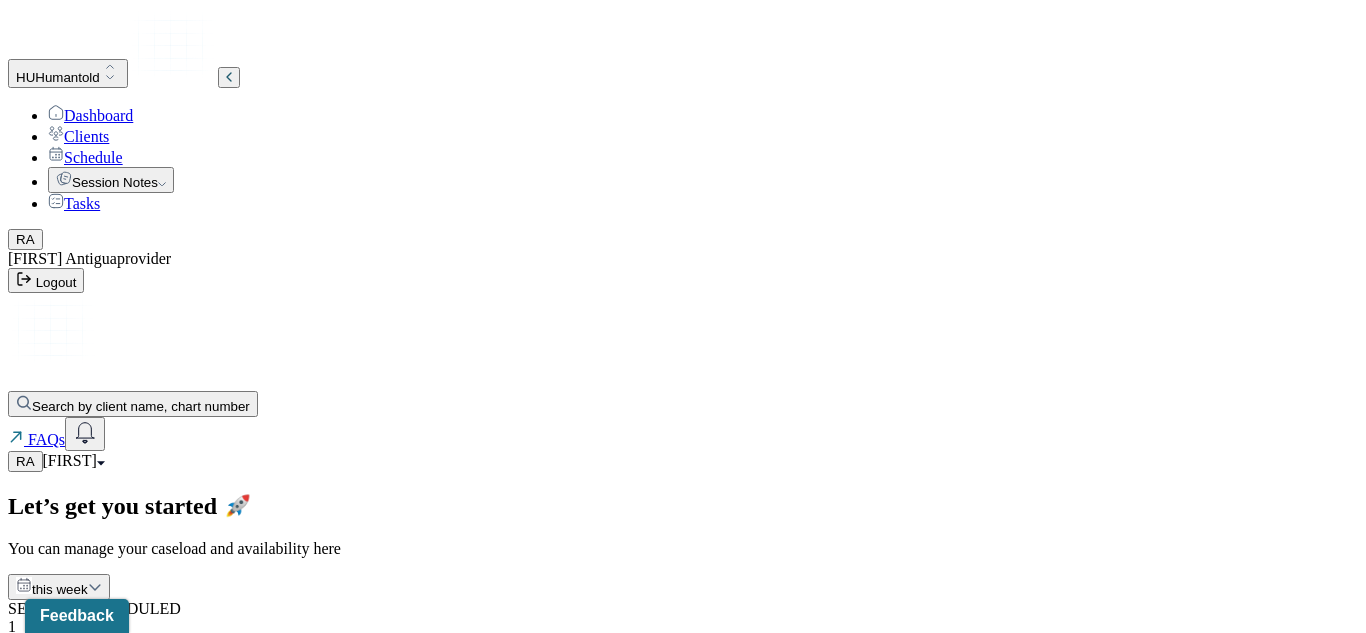 click on "[FIRST]" at bounding box center (70, 460) 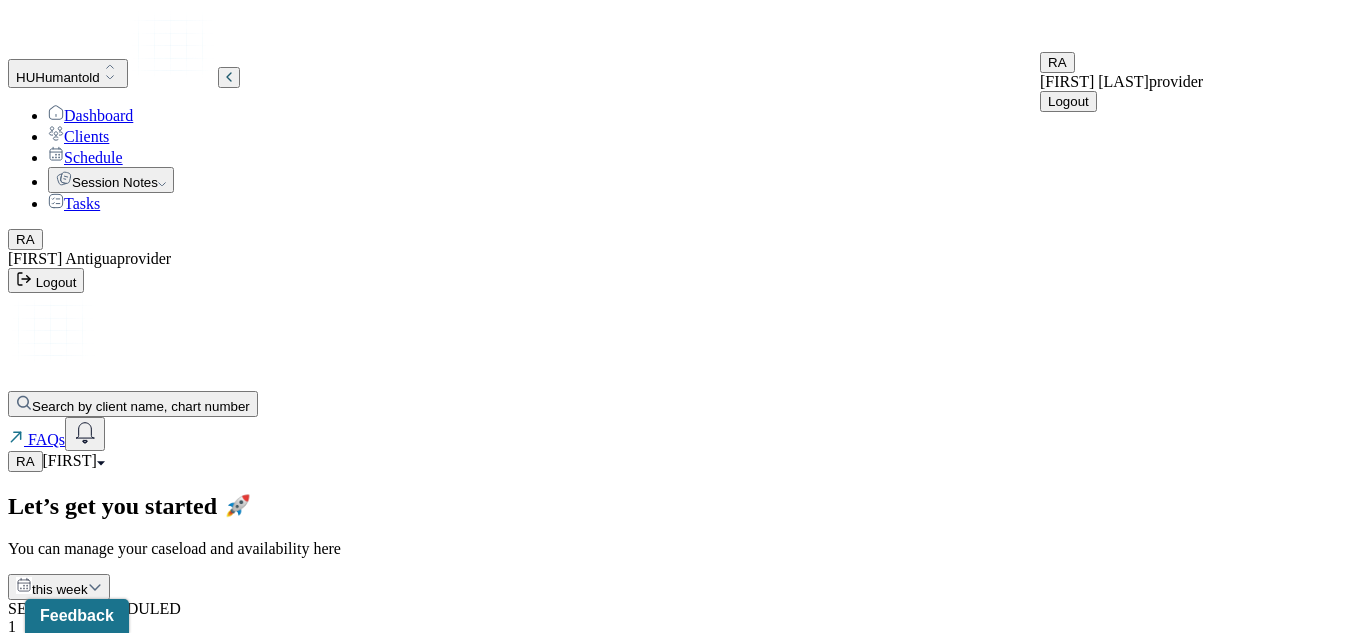 click on "Let’s get you started 🚀 You can manage your caseload and availability here   this week   SESSIONS SCHEDULED 1 COMPLETED NOTES 0 LATE NOTES 0" at bounding box center [683, 730] 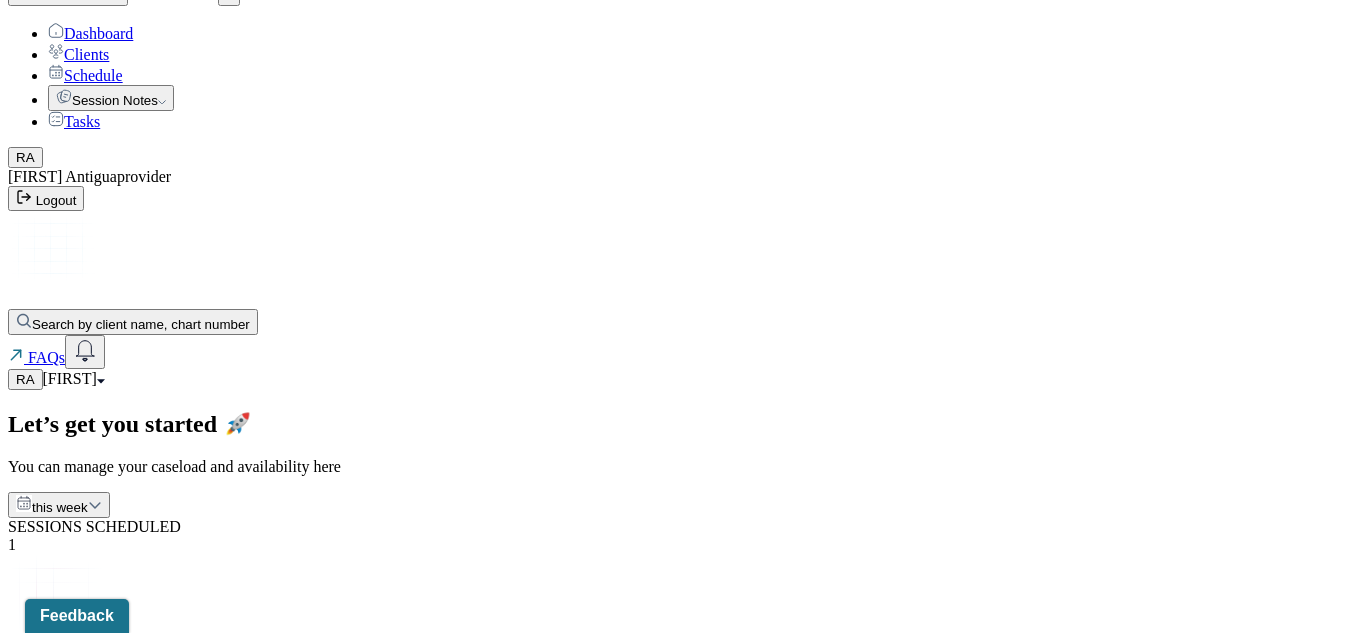 scroll, scrollTop: 84, scrollLeft: 0, axis: vertical 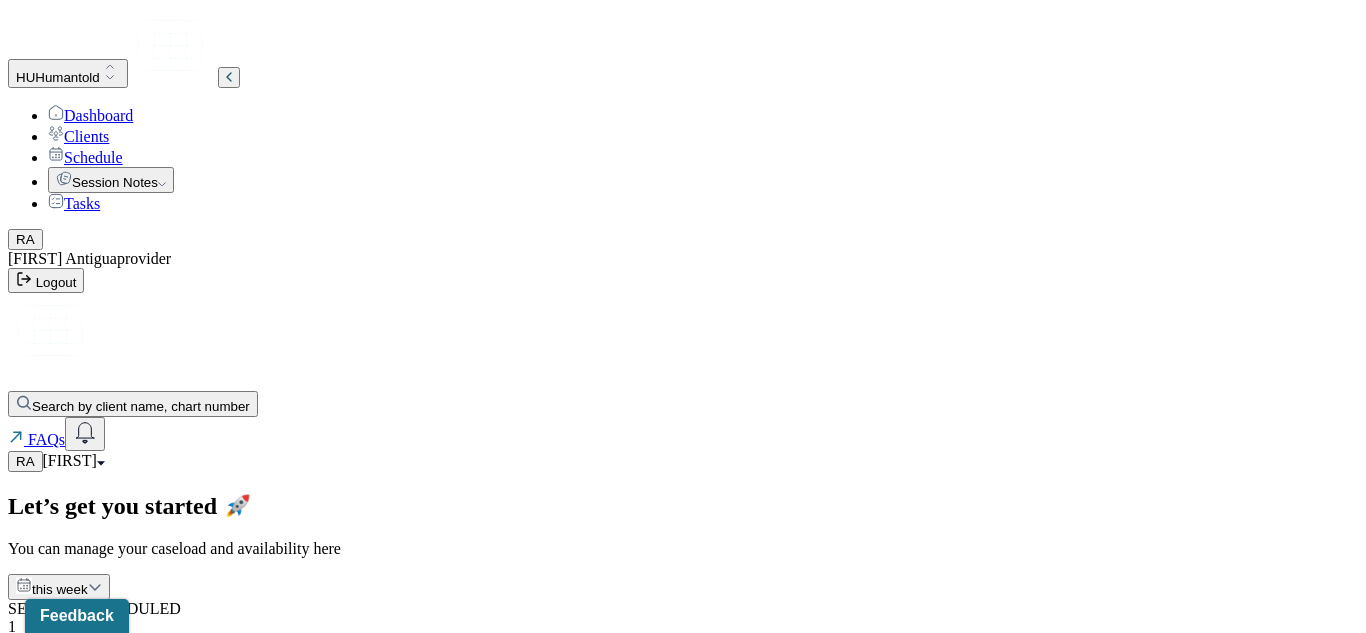 click on "Dashboard" at bounding box center (90, 115) 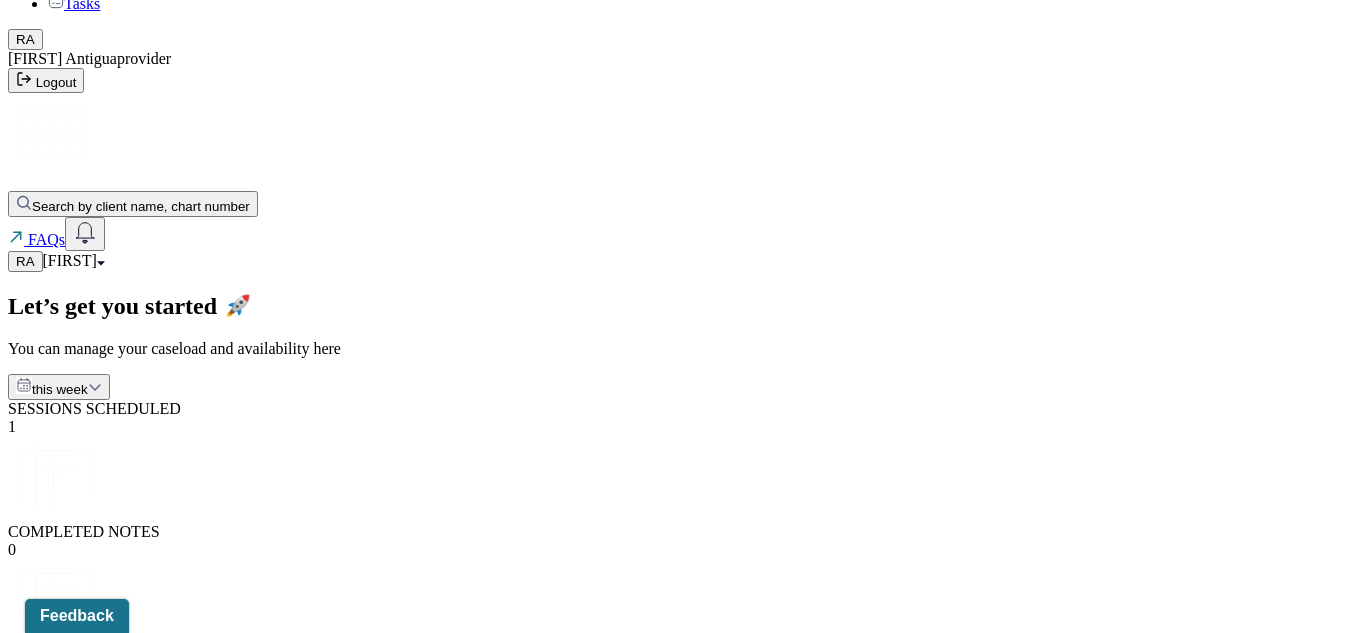 scroll, scrollTop: 0, scrollLeft: 0, axis: both 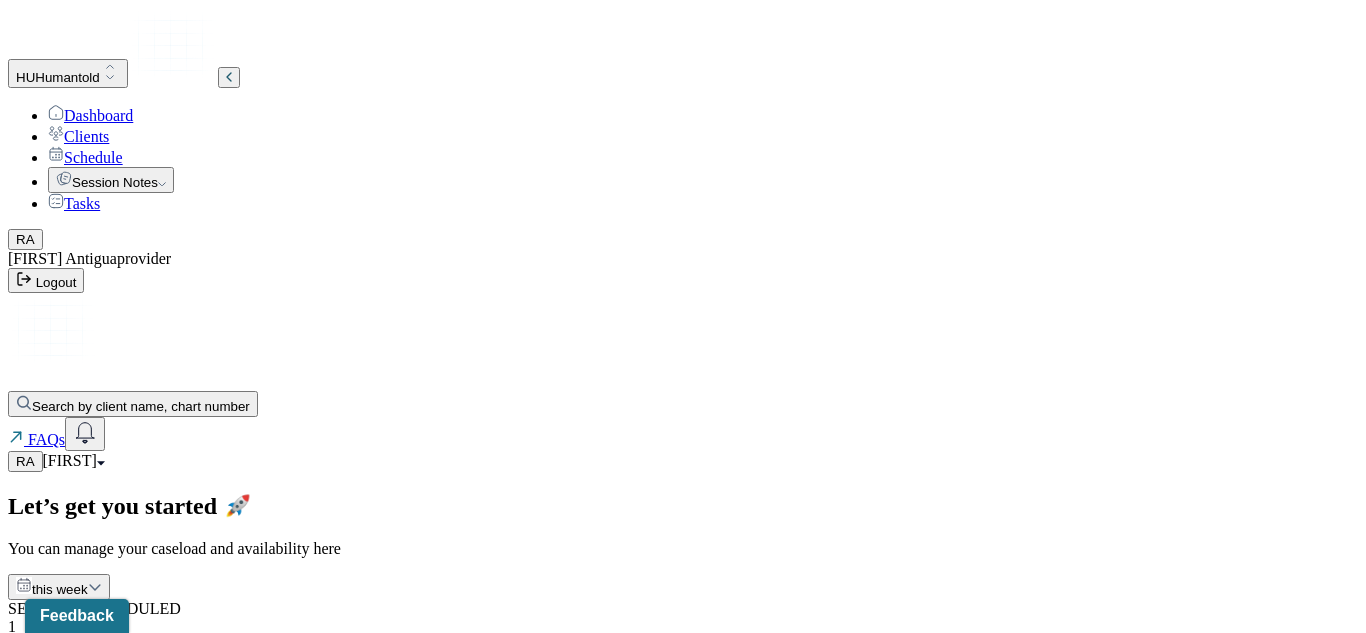 click on "Clients" at bounding box center [78, 136] 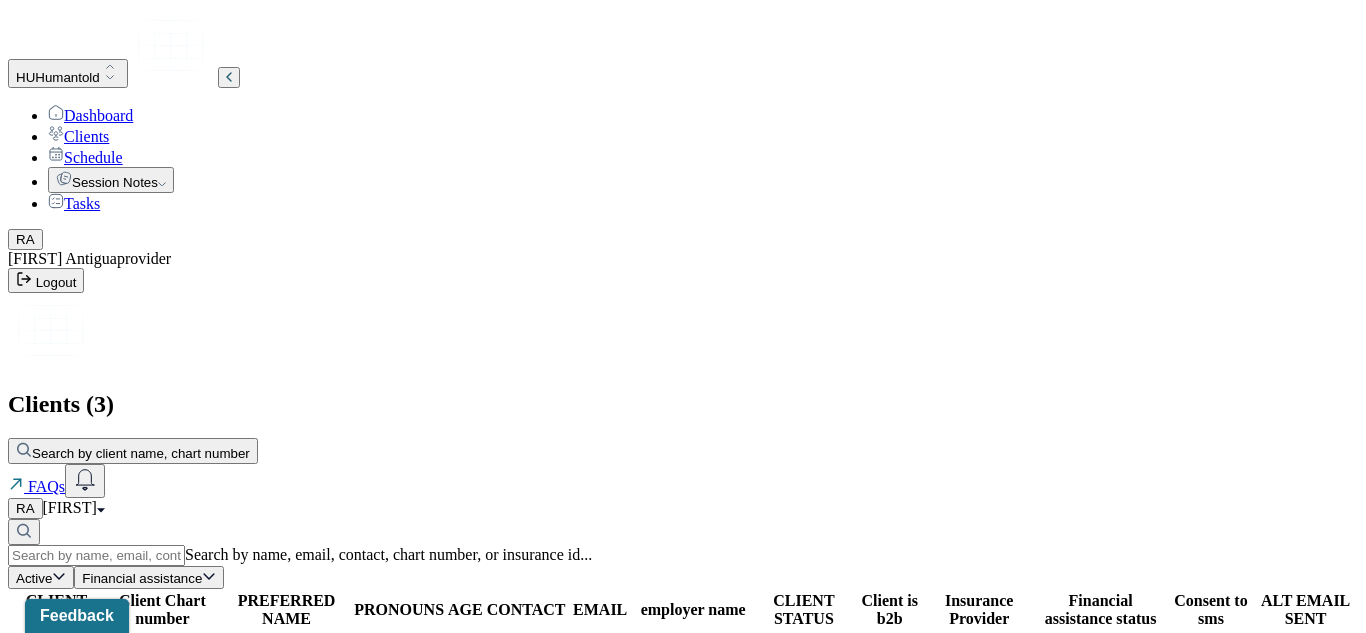 click on "HALL, BAYLEE" at bounding box center (56, 690) 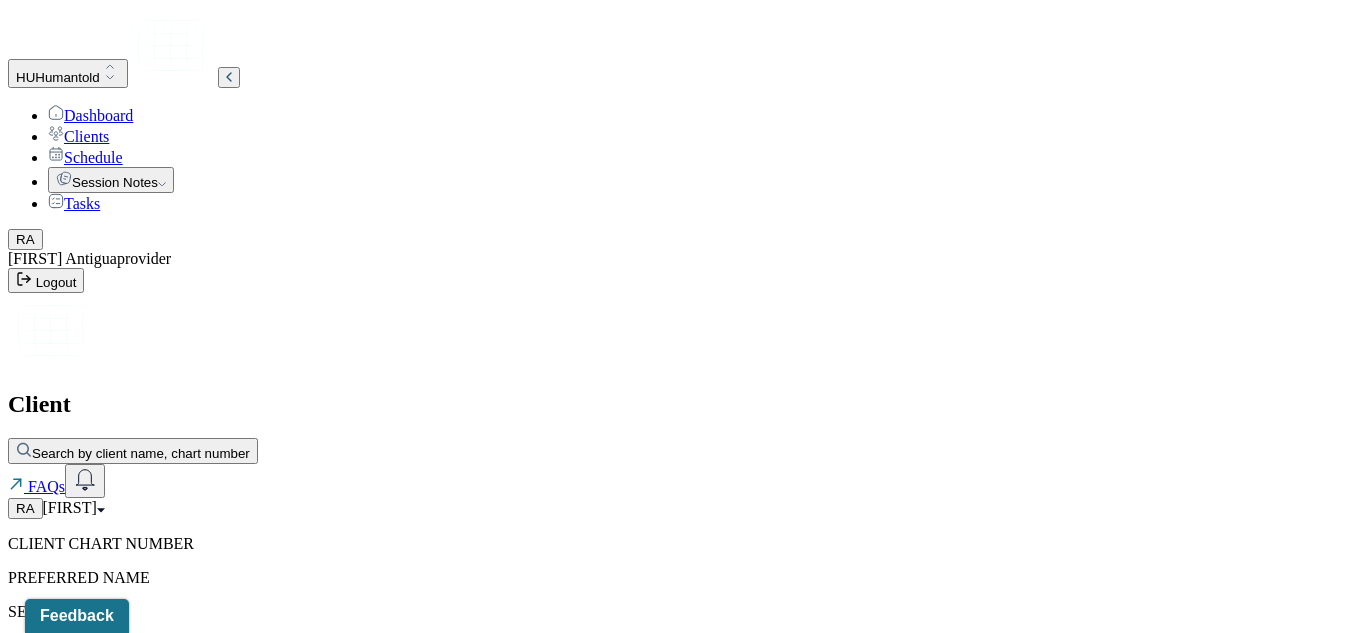 click at bounding box center [8, 773] 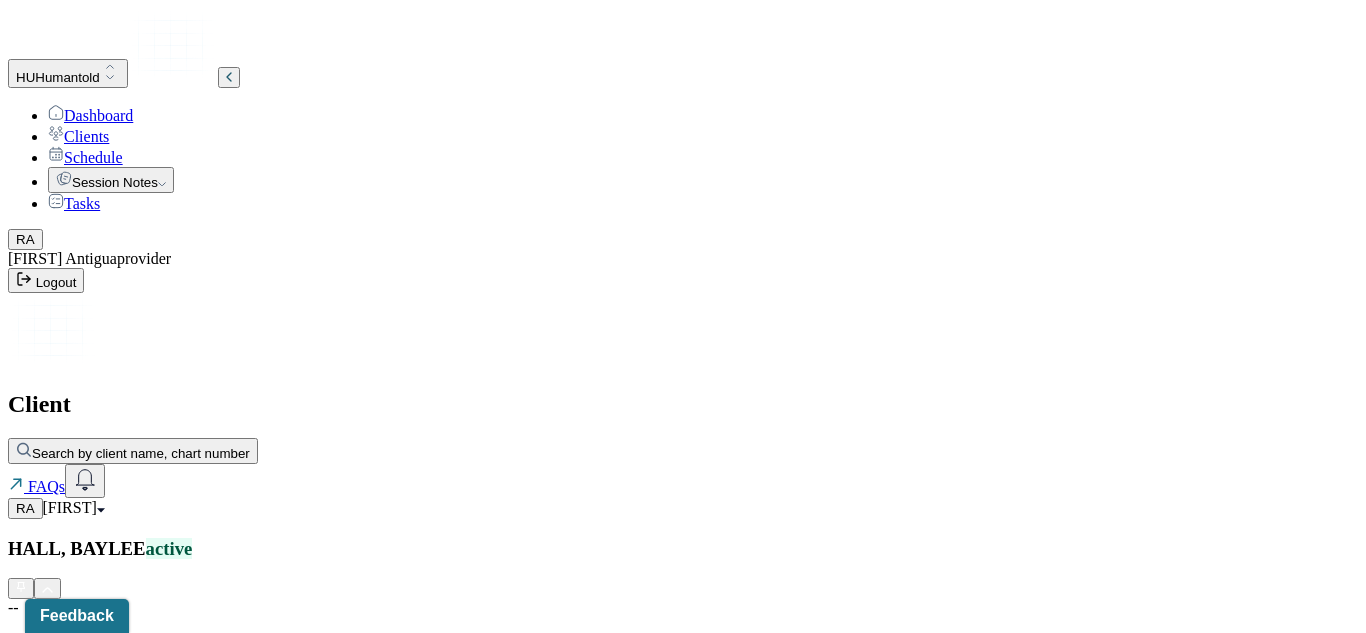 click on "Dashboard" at bounding box center (90, 115) 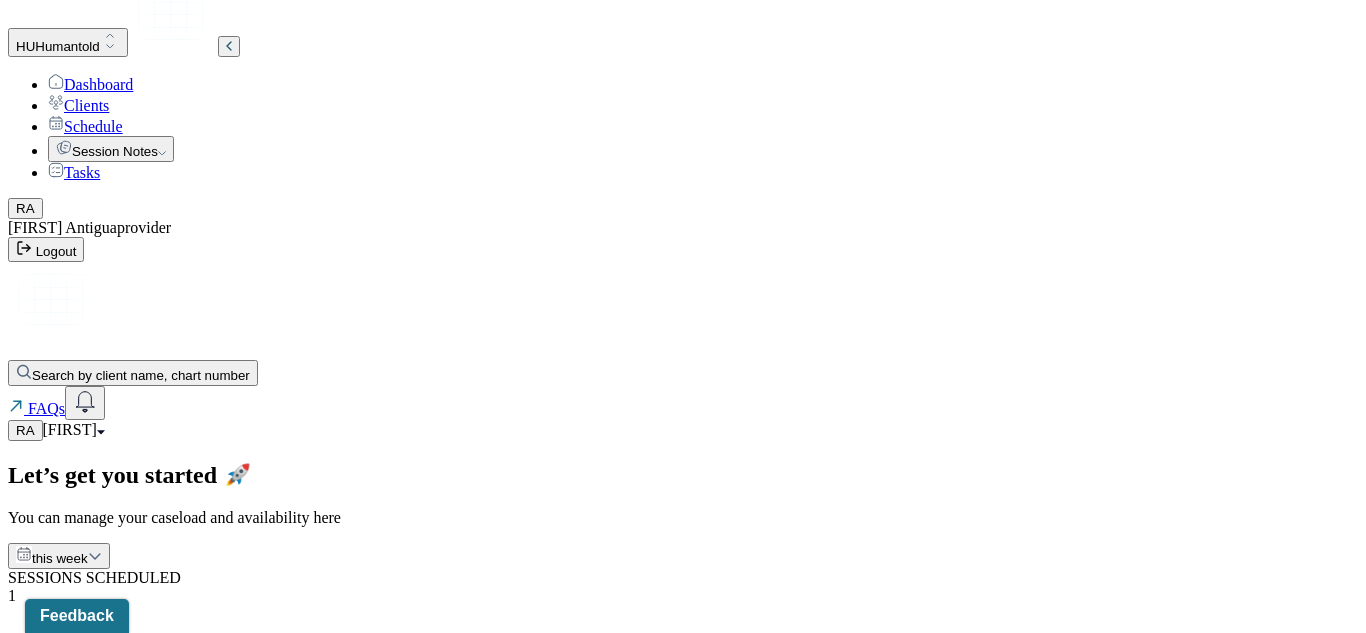 scroll, scrollTop: 0, scrollLeft: 0, axis: both 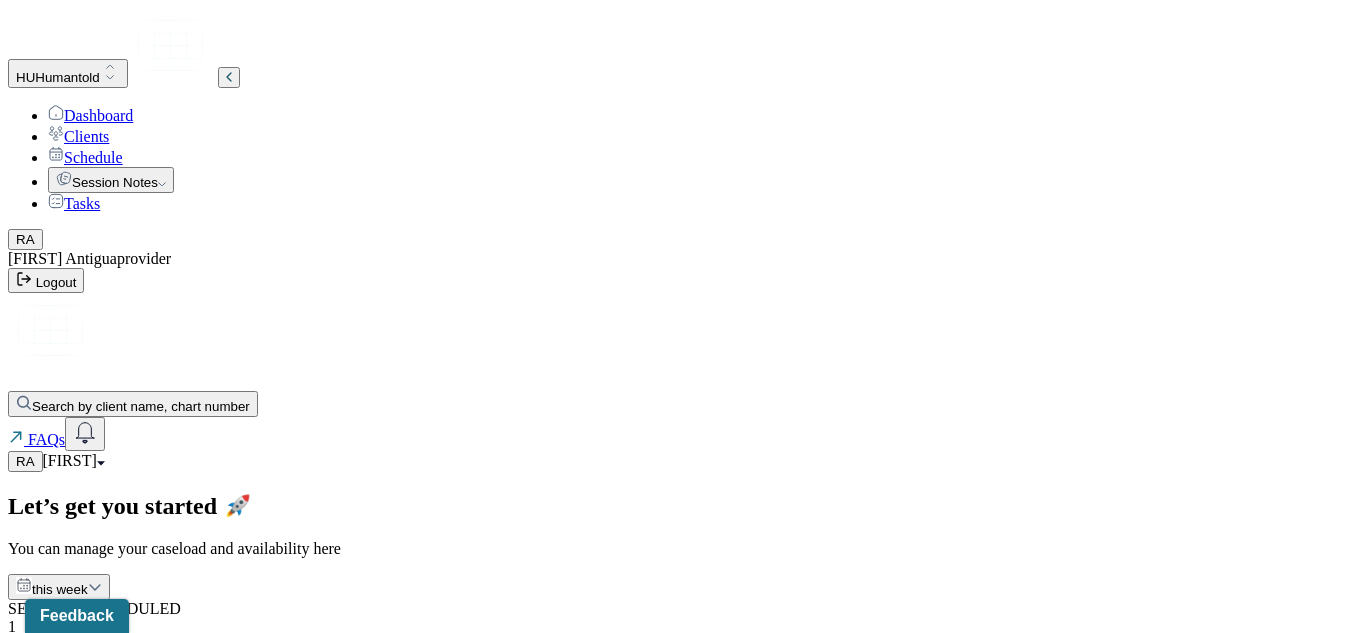 click on "RA" at bounding box center [25, 461] 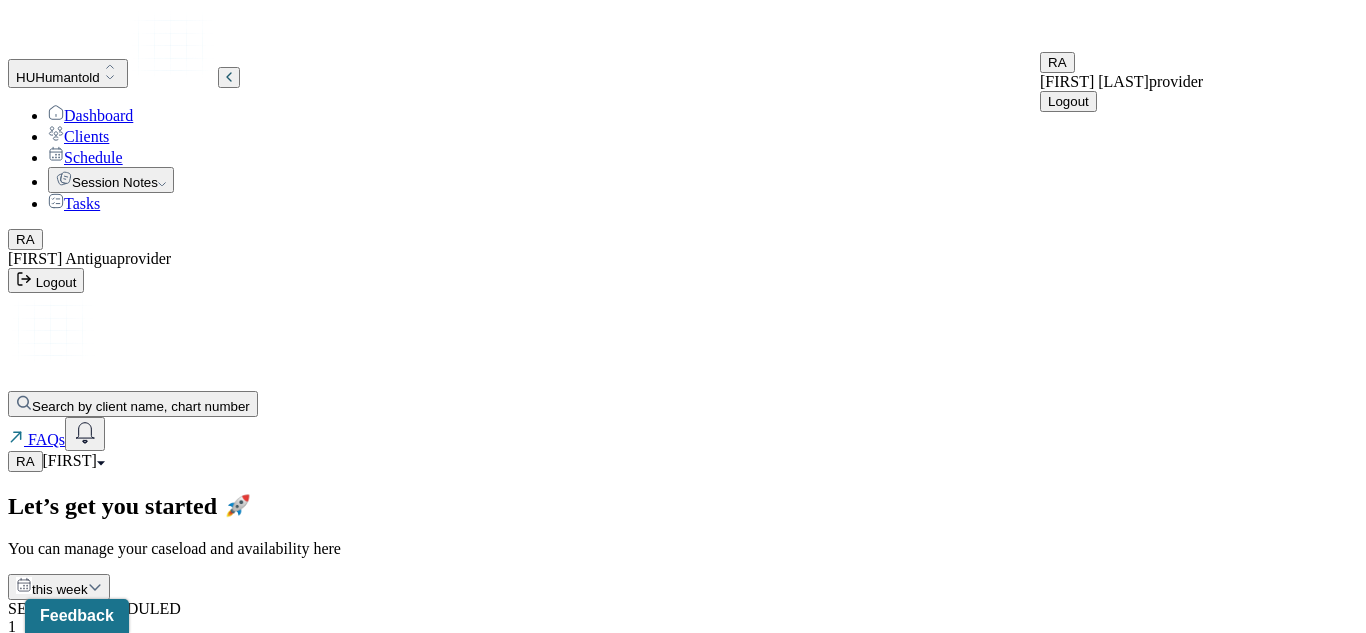 click on "Logout" at bounding box center [1068, 101] 